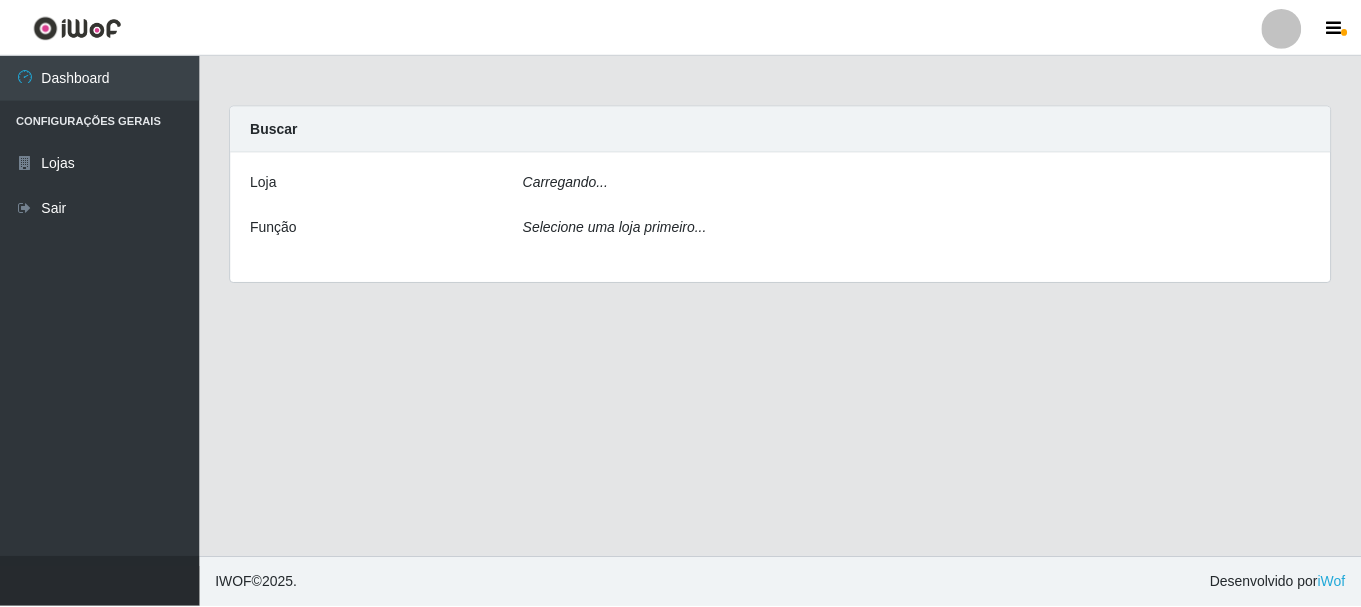 scroll, scrollTop: 0, scrollLeft: 0, axis: both 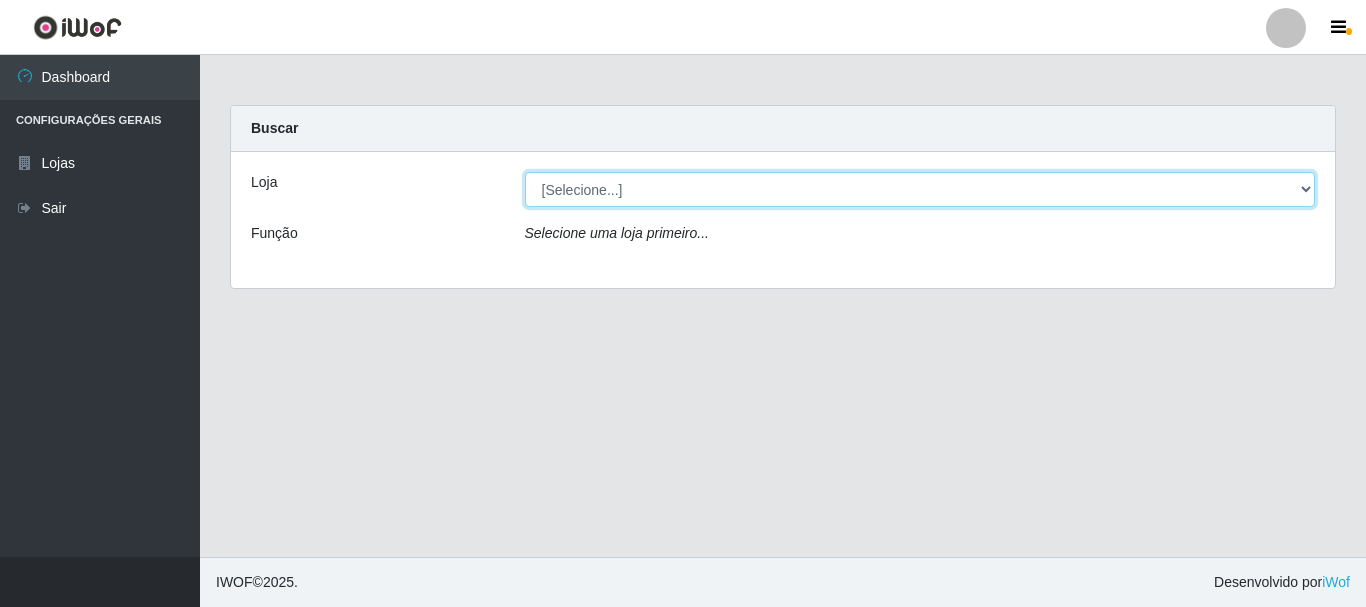 click on "[Selecione...] Bemais - Ruy Carneiro" at bounding box center [920, 189] 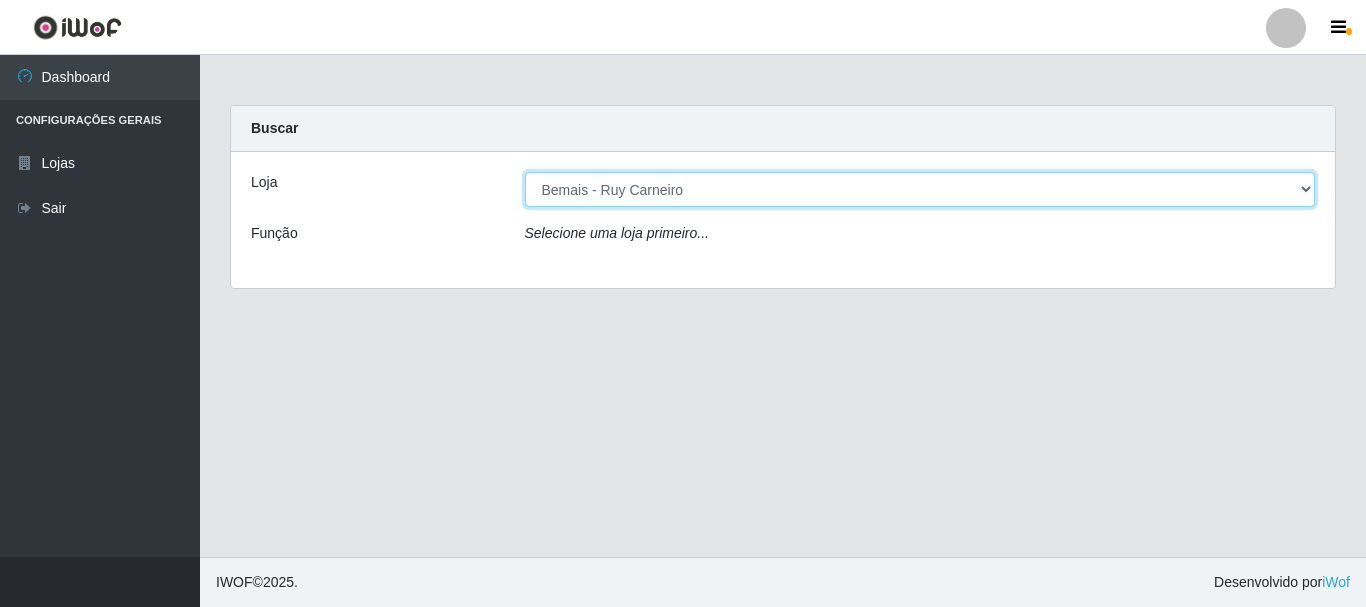 click on "[Selecione...] Bemais - Ruy Carneiro" at bounding box center (920, 189) 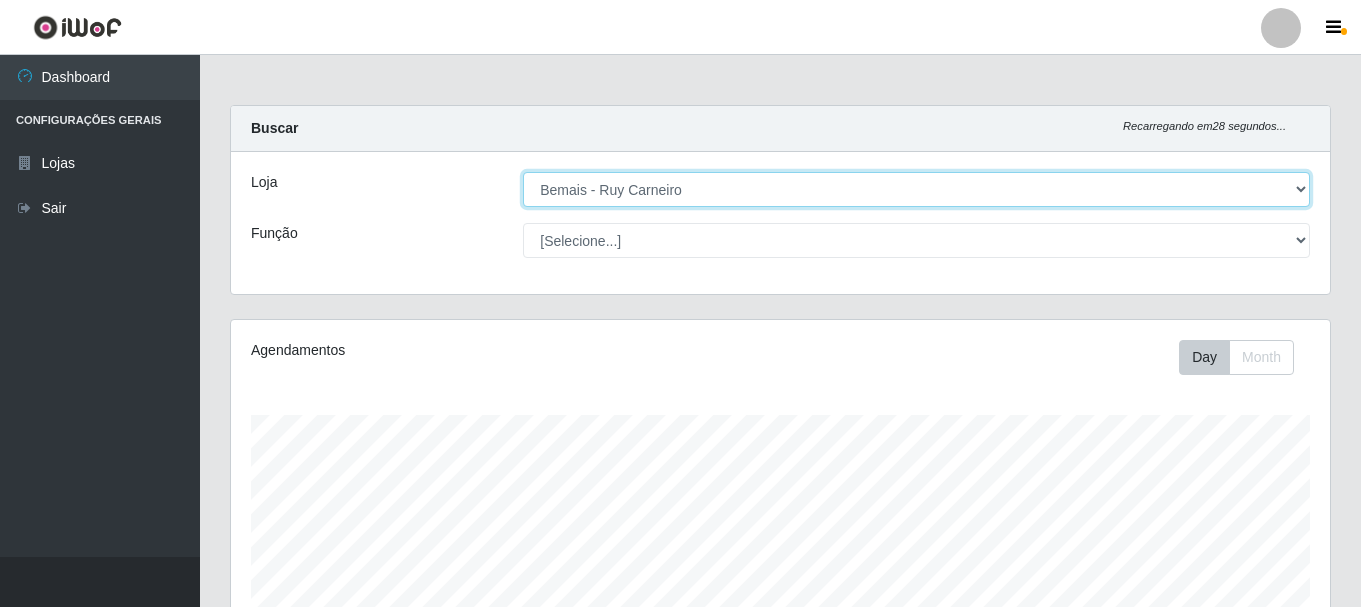 scroll, scrollTop: 999585, scrollLeft: 998901, axis: both 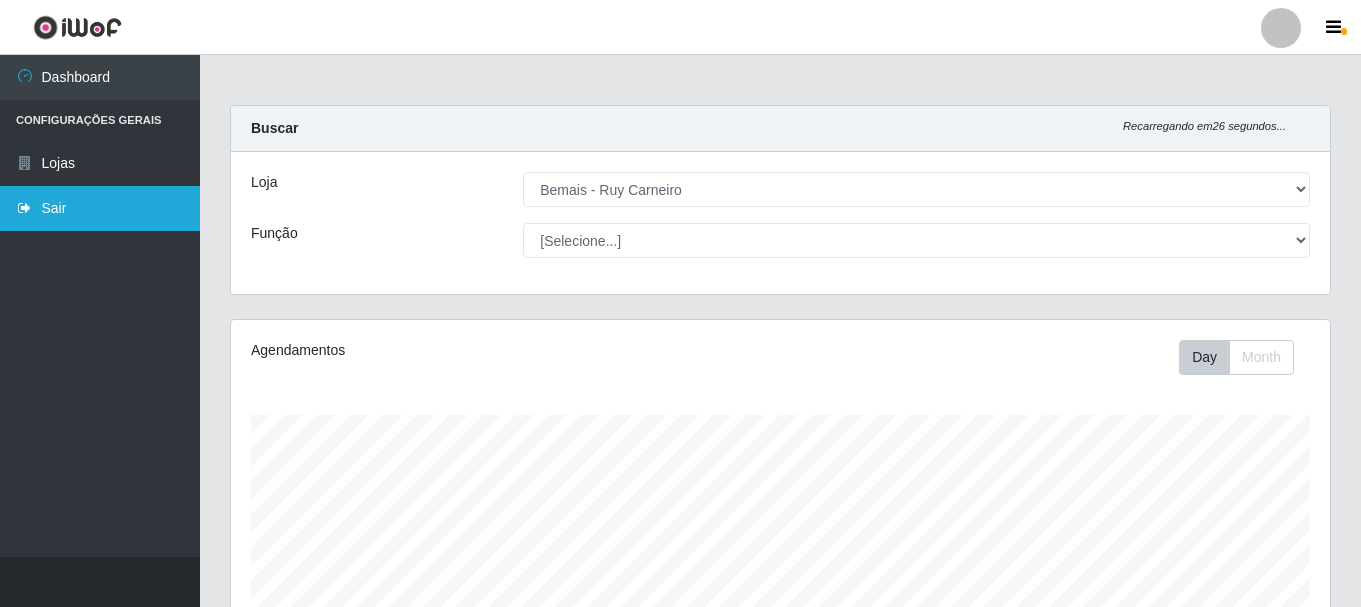 click on "Sair" at bounding box center (100, 208) 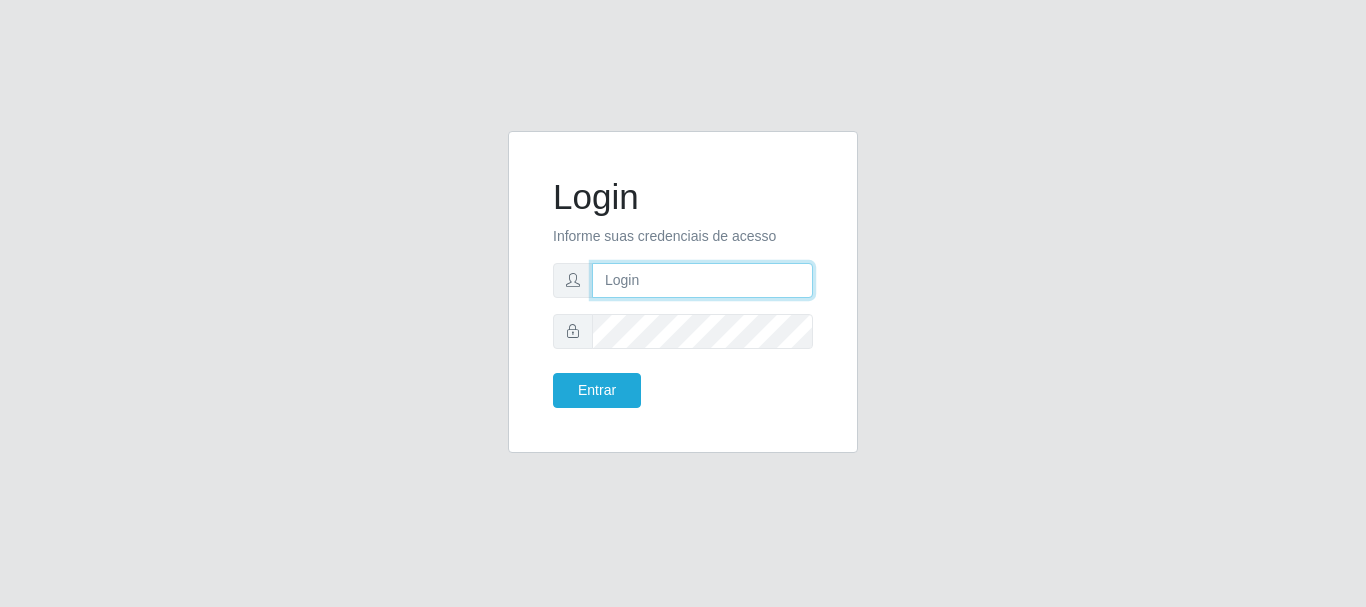 click at bounding box center (702, 280) 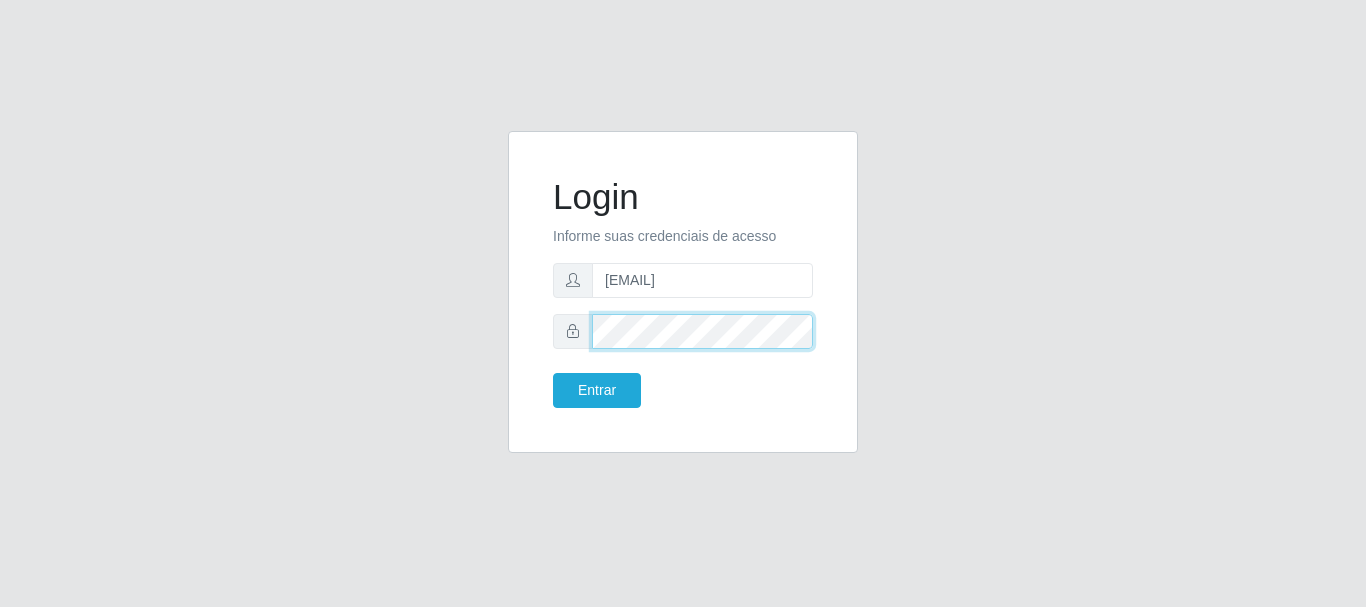 click on "Entrar" at bounding box center [597, 390] 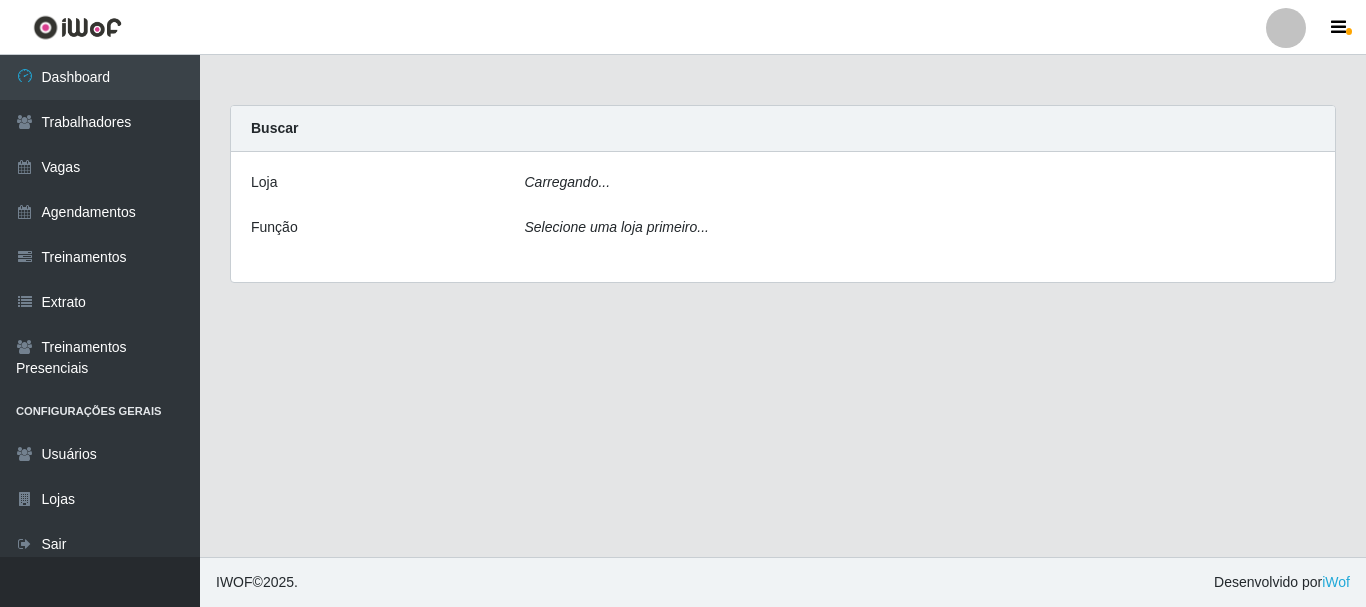 click on "Carregando...  Buscar Loja Carregando... Função Selecione uma loja primeiro..." at bounding box center [783, 306] 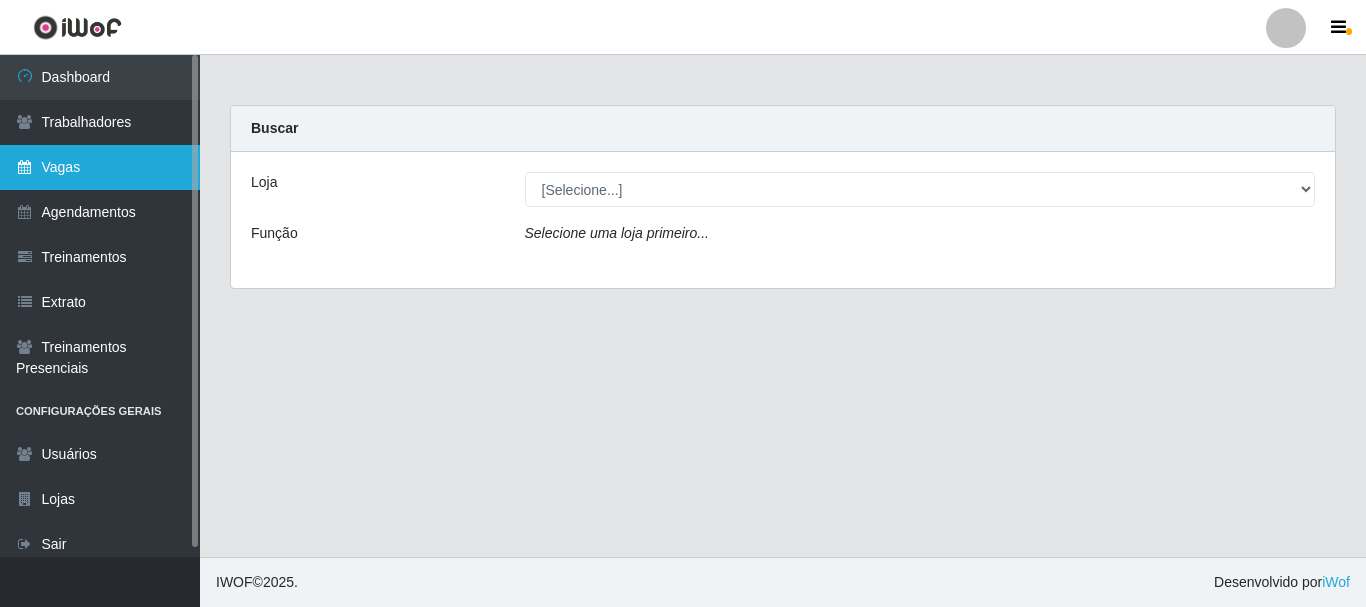 click on "Vagas" at bounding box center [100, 167] 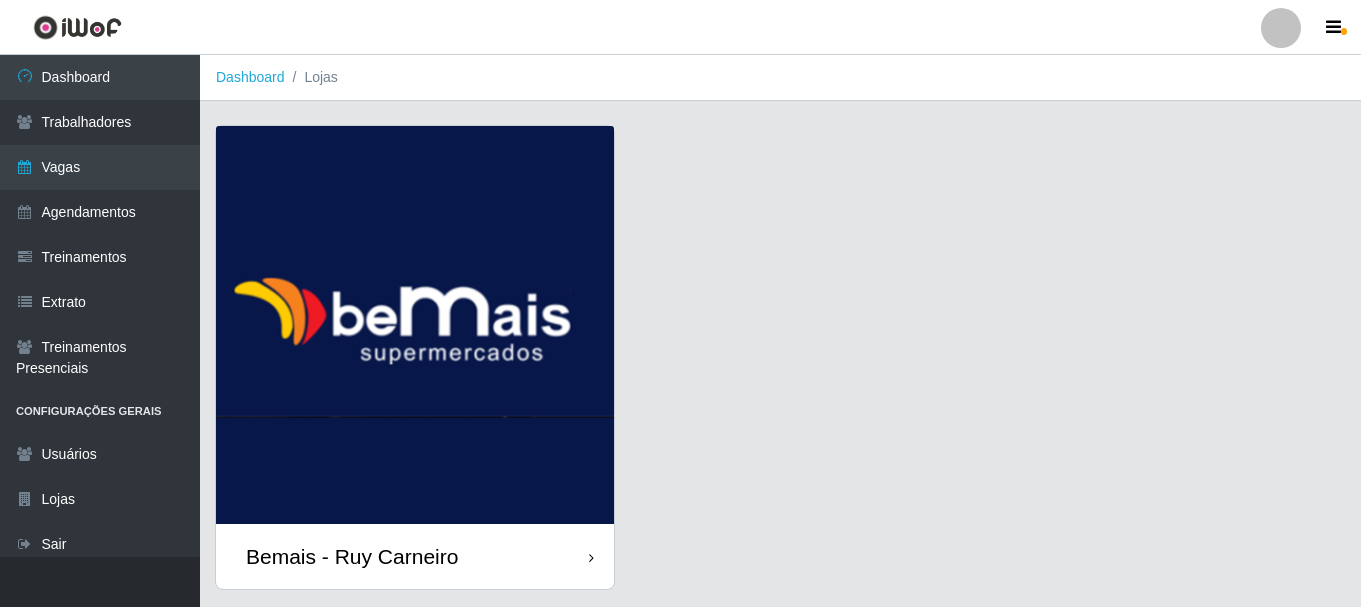 click on "Bemais - Ruy Carneiro" at bounding box center [415, 556] 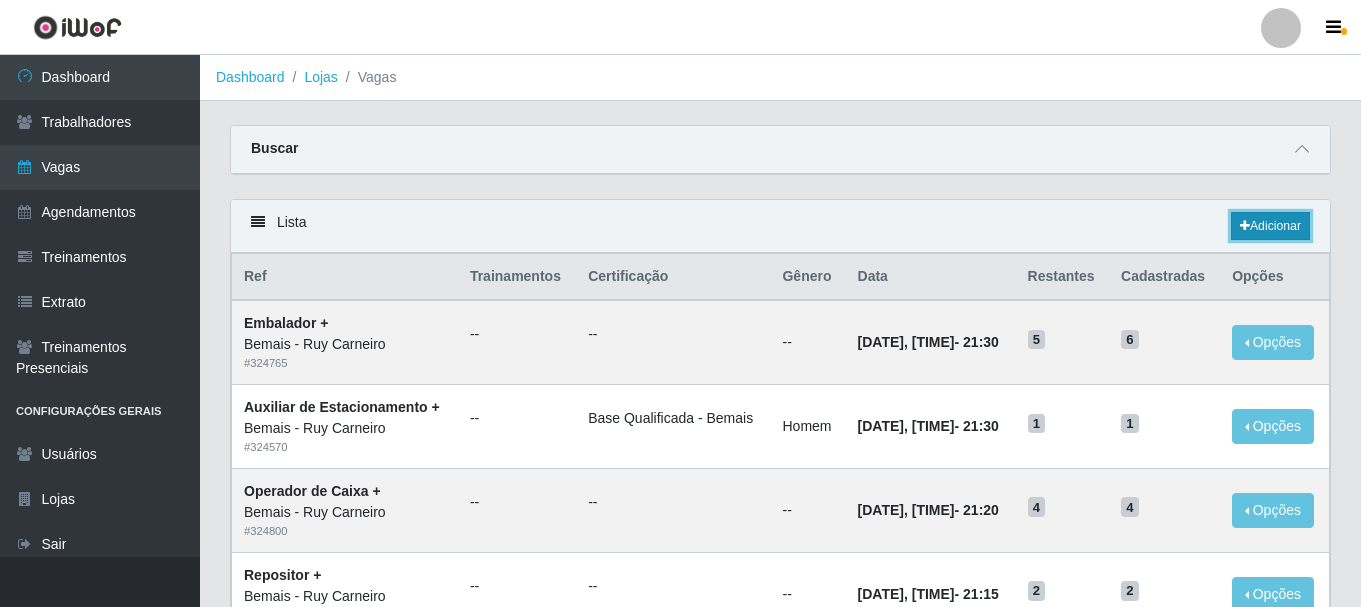 click on "Adicionar" at bounding box center (1270, 226) 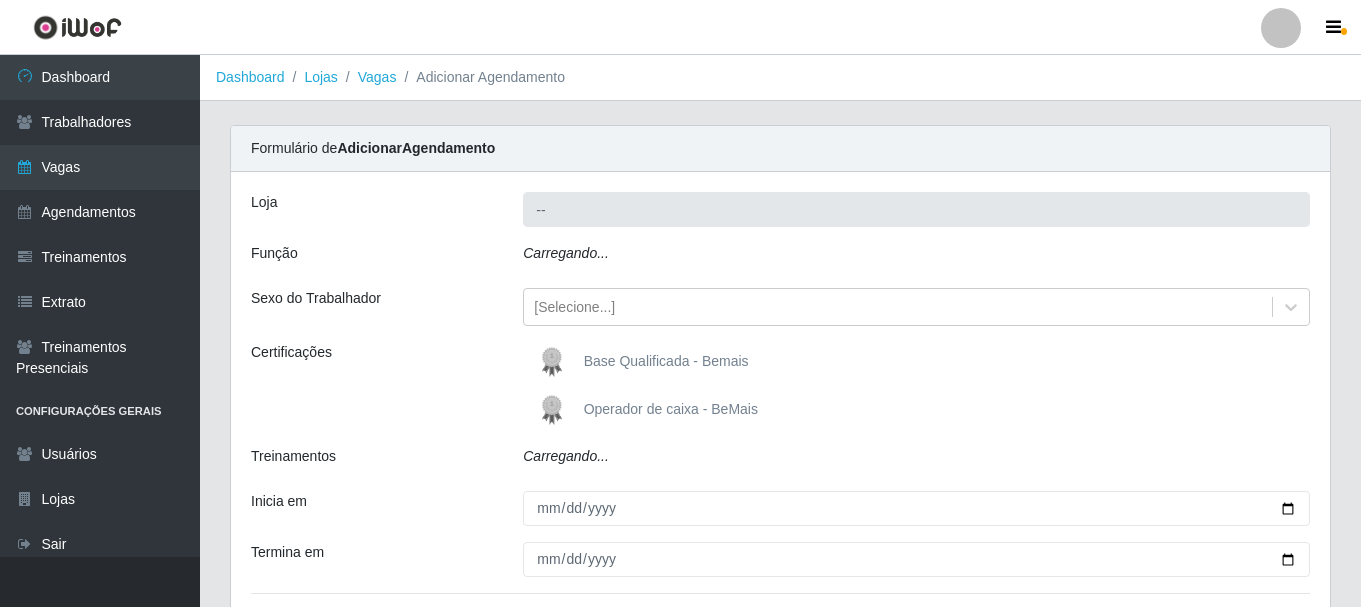 type on "Bemais - Ruy Carneiro" 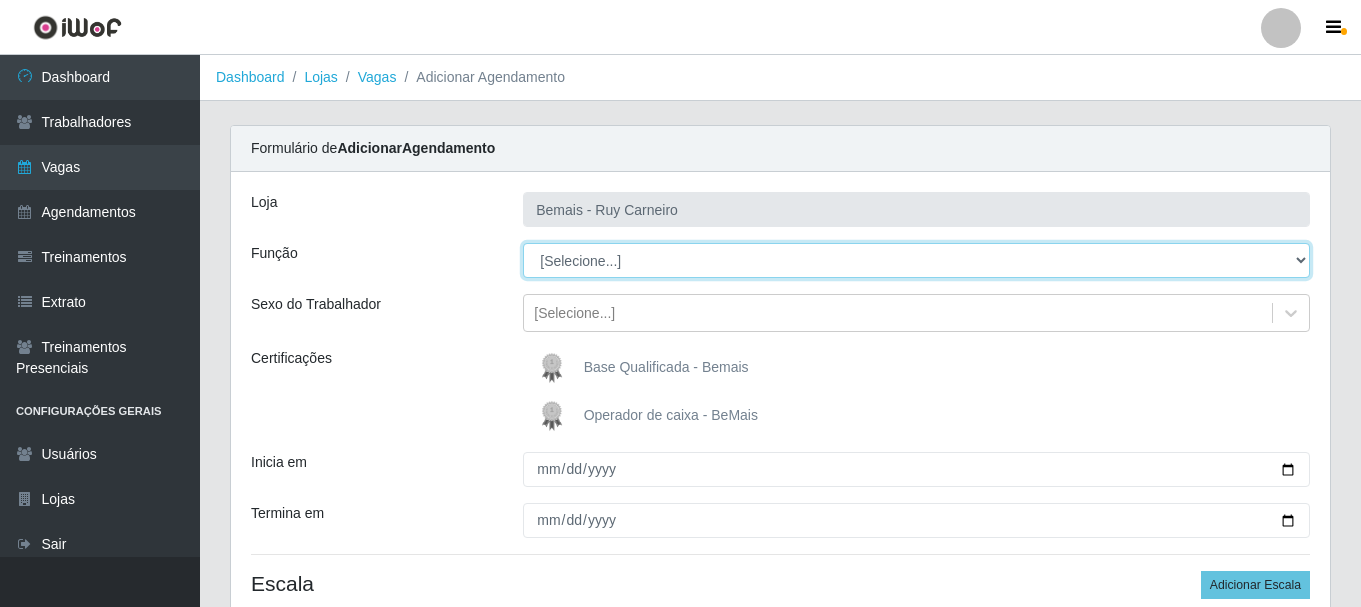 click on "[Selecione...] ASG ASG + ASG ++ Auxiliar de Depósito  Auxiliar de Depósito + Auxiliar de Depósito ++ Auxiliar de Estacionamento Auxiliar de Estacionamento + Auxiliar de Estacionamento ++ Auxiliar de Sushiman Auxiliar de Sushiman+ Auxiliar de Sushiman++ Balconista de Açougue  Balconista de Açougue + Balconista de Açougue ++ Balconista de Frios Balconista de Frios + Balconista de Frios ++ Balconista de Padaria  Balconista de Padaria + Balconista de Padaria ++ Embalador Embalador + Embalador ++ Operador de Caixa Operador de Caixa + Operador de Caixa ++ Repositor  Repositor + Repositor ++ Repositor de Hortifruti Repositor de Hortifruti + Repositor de Hortifruti ++" at bounding box center (916, 260) 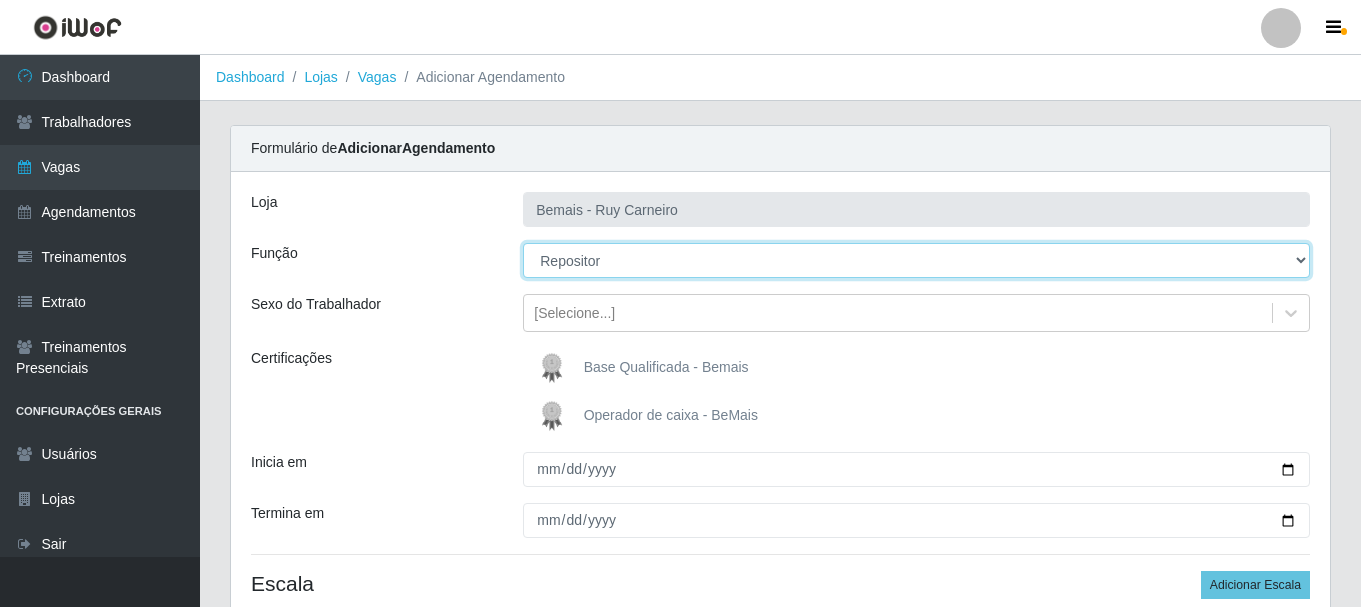 click on "[Selecione...] ASG ASG + ASG ++ Auxiliar de Depósito  Auxiliar de Depósito + Auxiliar de Depósito ++ Auxiliar de Estacionamento Auxiliar de Estacionamento + Auxiliar de Estacionamento ++ Auxiliar de Sushiman Auxiliar de Sushiman+ Auxiliar de Sushiman++ Balconista de Açougue  Balconista de Açougue + Balconista de Açougue ++ Balconista de Frios Balconista de Frios + Balconista de Frios ++ Balconista de Padaria  Balconista de Padaria + Balconista de Padaria ++ Embalador Embalador + Embalador ++ Operador de Caixa Operador de Caixa + Operador de Caixa ++ Repositor  Repositor + Repositor ++ Repositor de Hortifruti Repositor de Hortifruti + Repositor de Hortifruti ++" at bounding box center (916, 260) 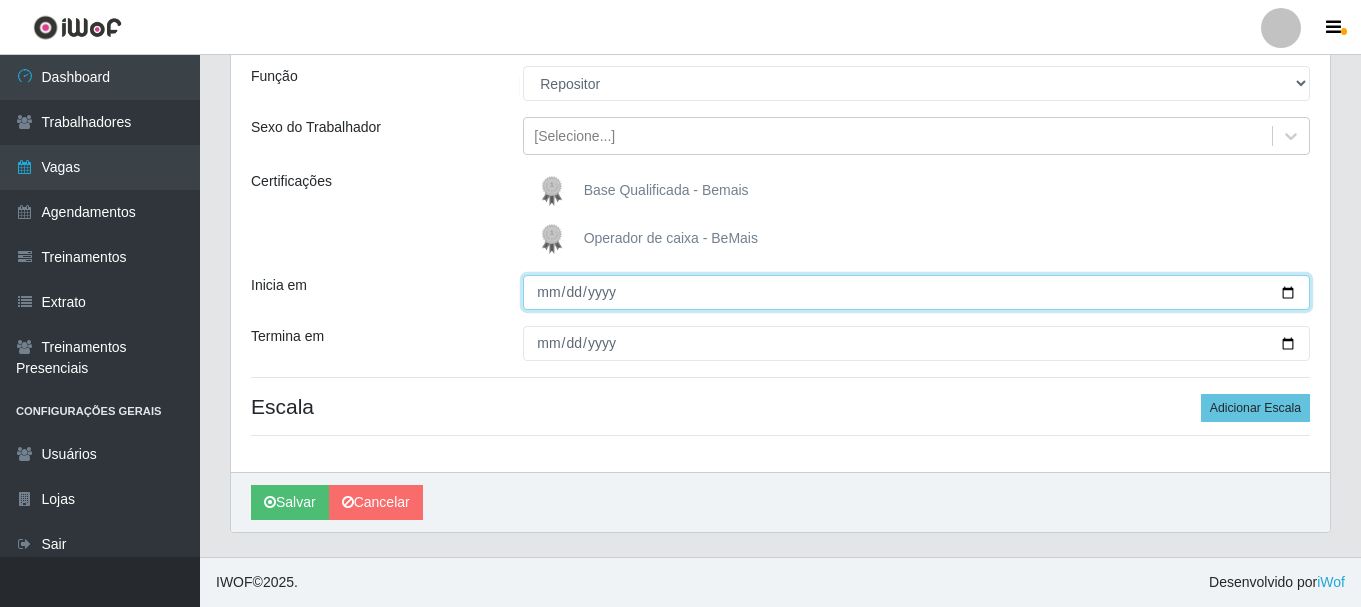 click on "Inicia em" at bounding box center [916, 292] 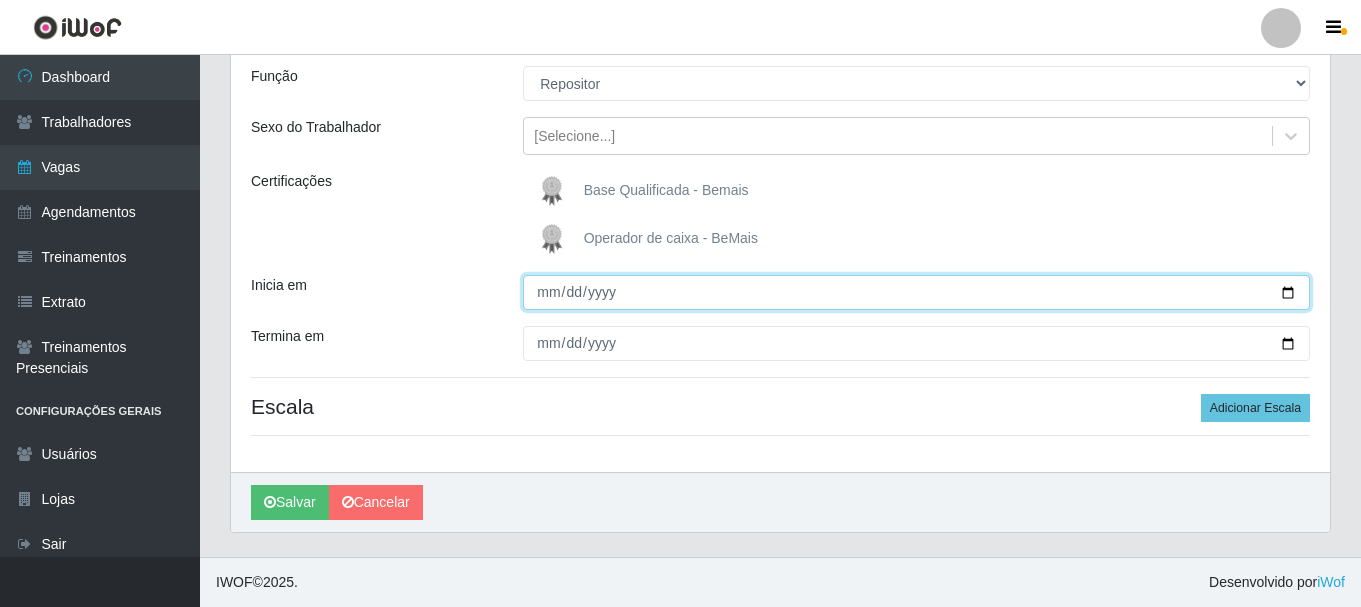 type on "[DATE]" 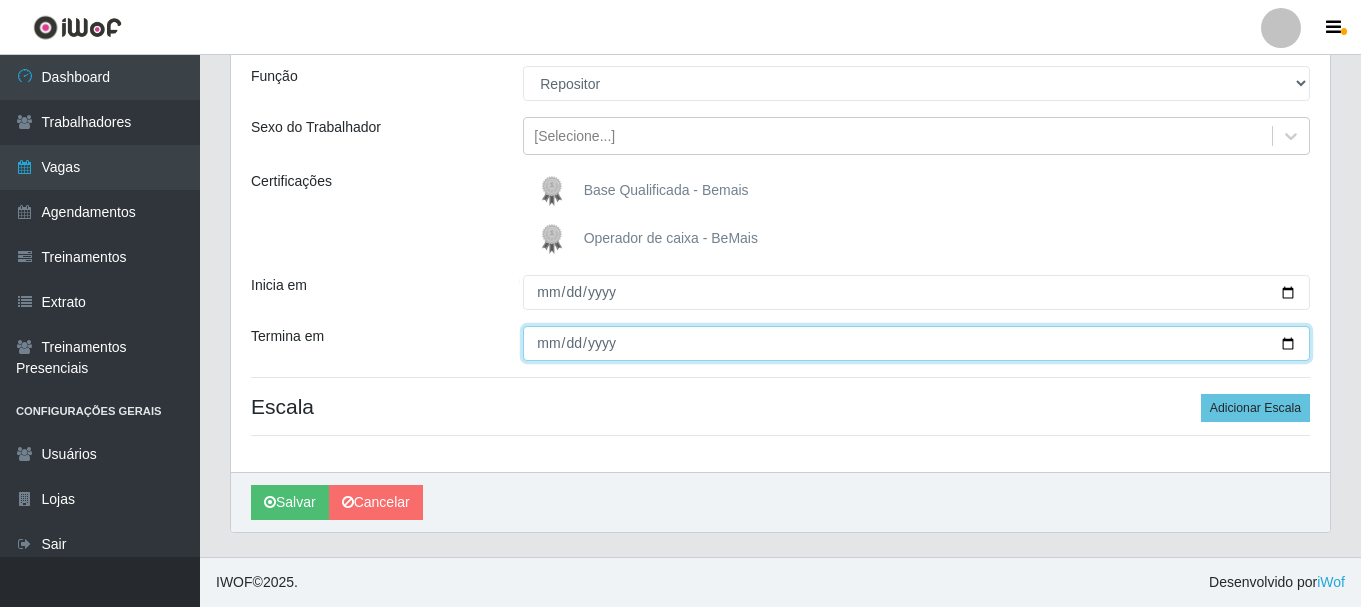 click on "Termina em" at bounding box center [916, 343] 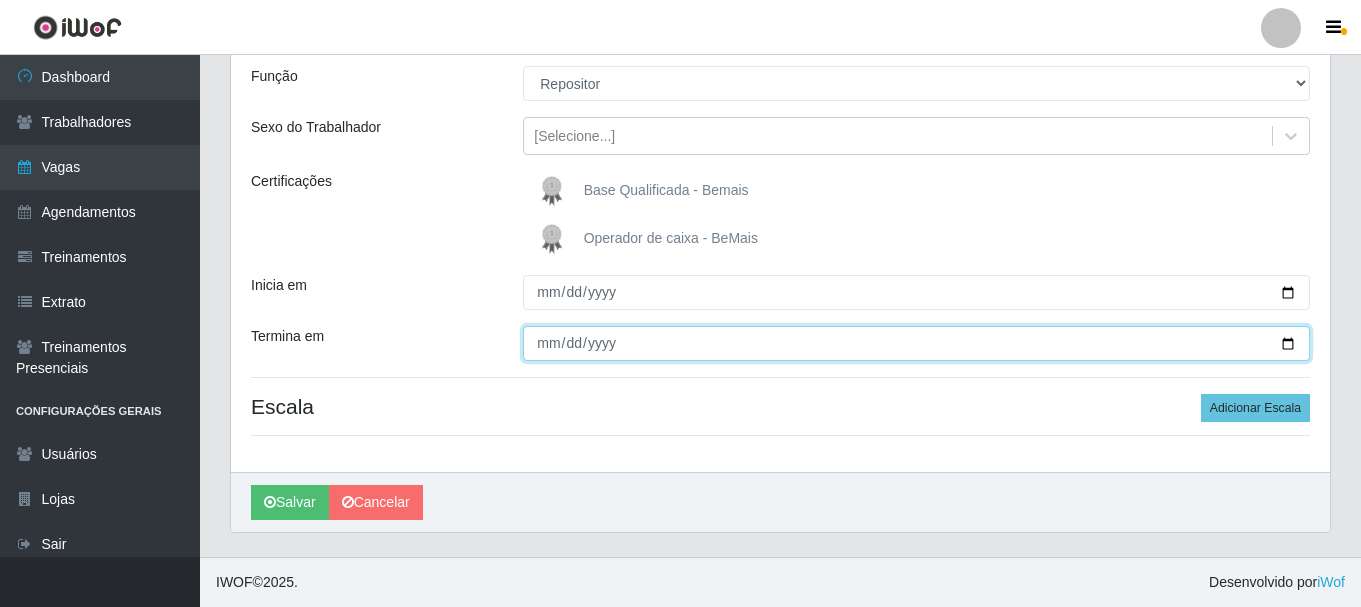 type on "[DATE]" 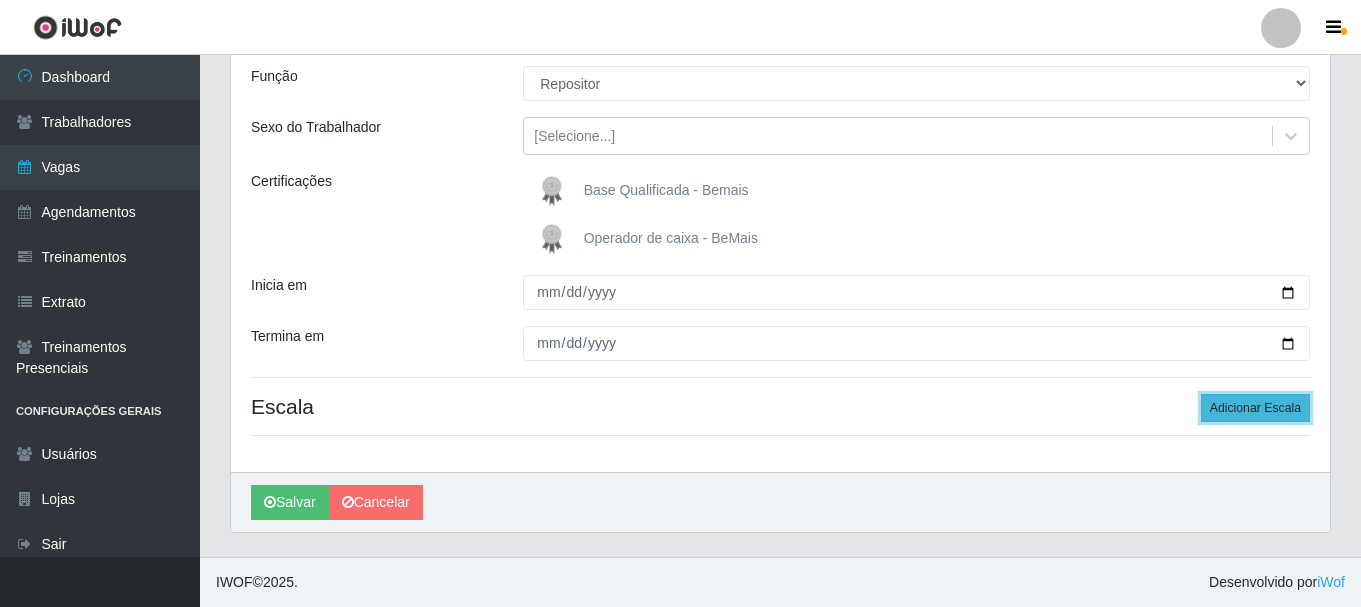 click on "Adicionar Escala" at bounding box center [1255, 408] 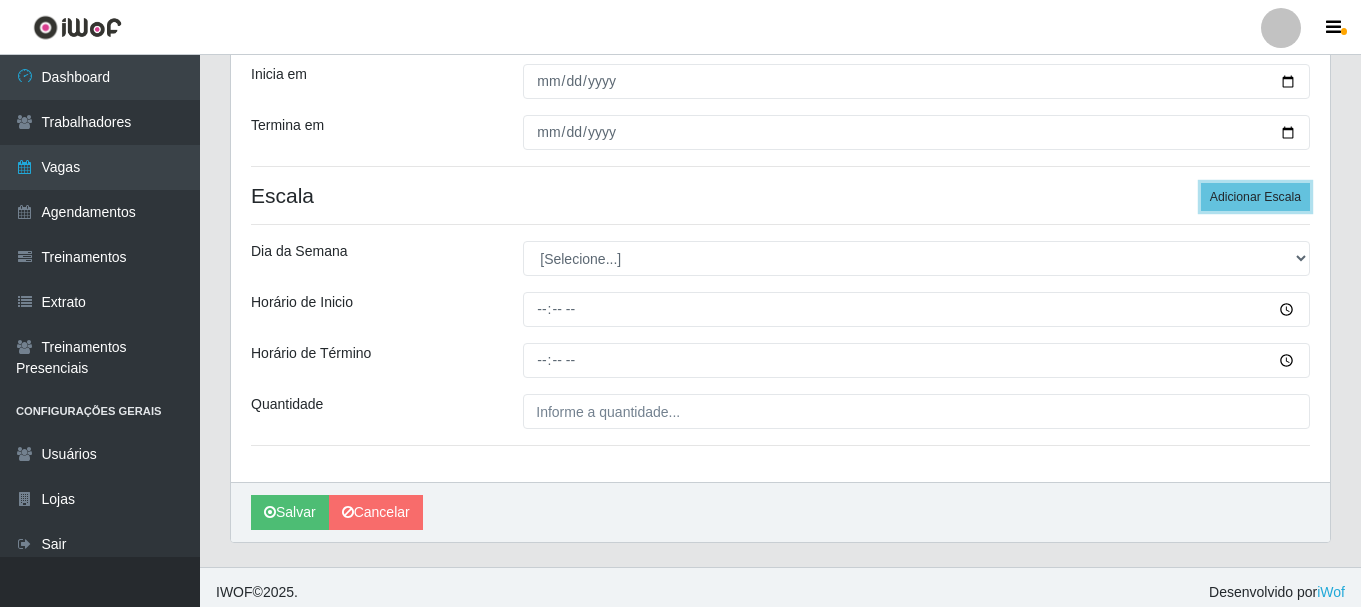 scroll, scrollTop: 398, scrollLeft: 0, axis: vertical 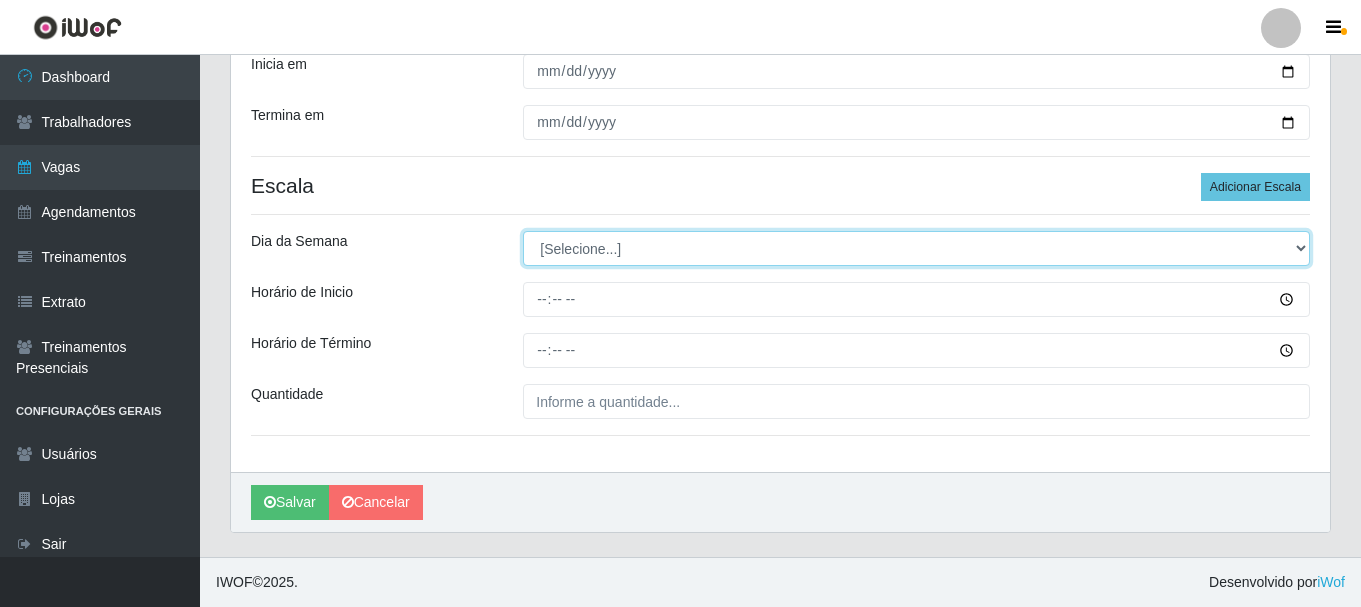 click on "[Selecione...] Segunda Terça Quarta Quinta Sexta Sábado Domingo" at bounding box center (916, 248) 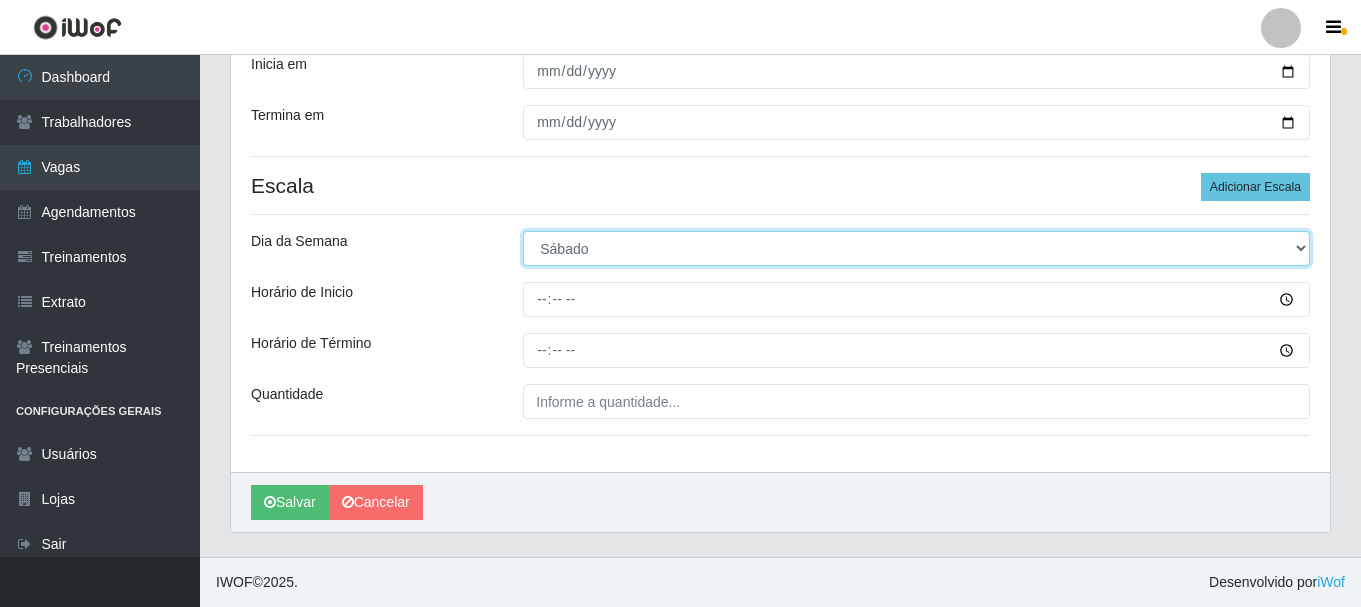 click on "[Selecione...] Segunda Terça Quarta Quinta Sexta Sábado Domingo" at bounding box center [916, 248] 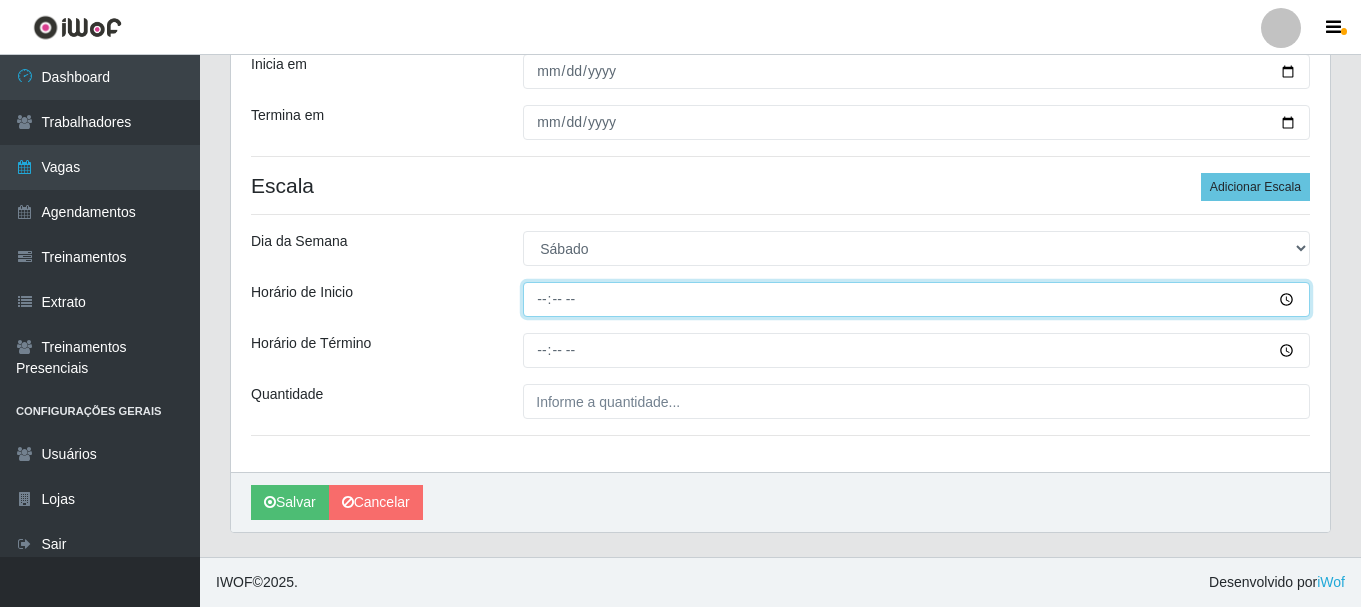 click on "Horário de Inicio" at bounding box center (916, 299) 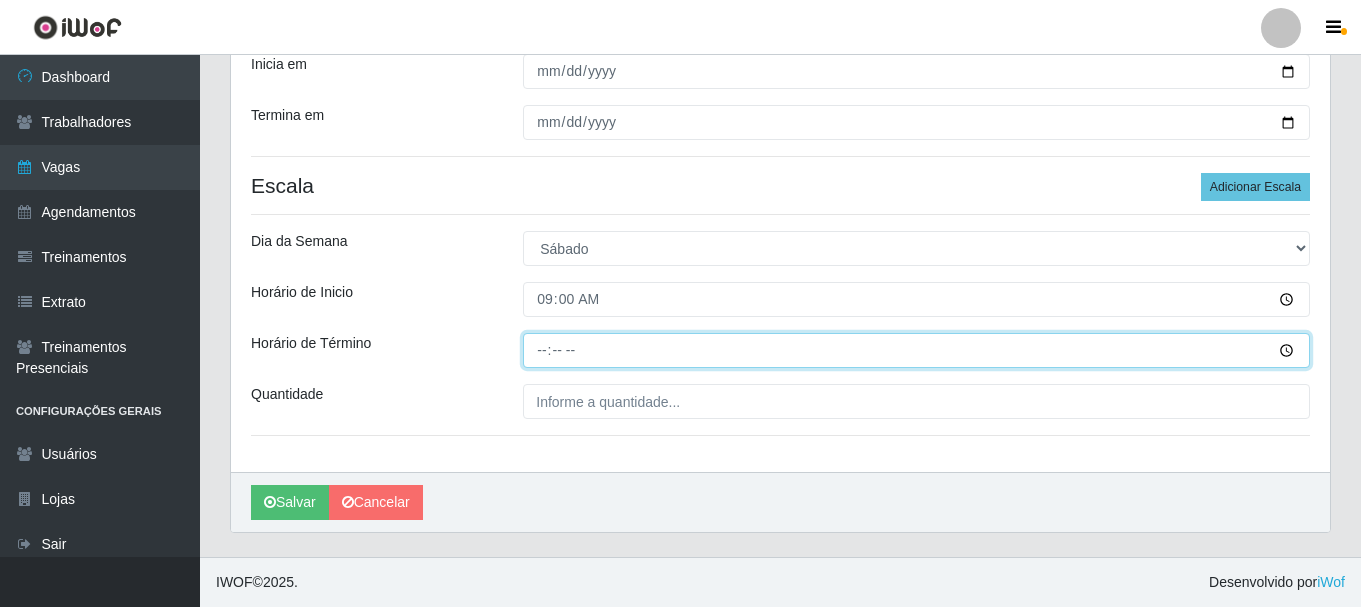 click on "Horário de Término" at bounding box center [916, 350] 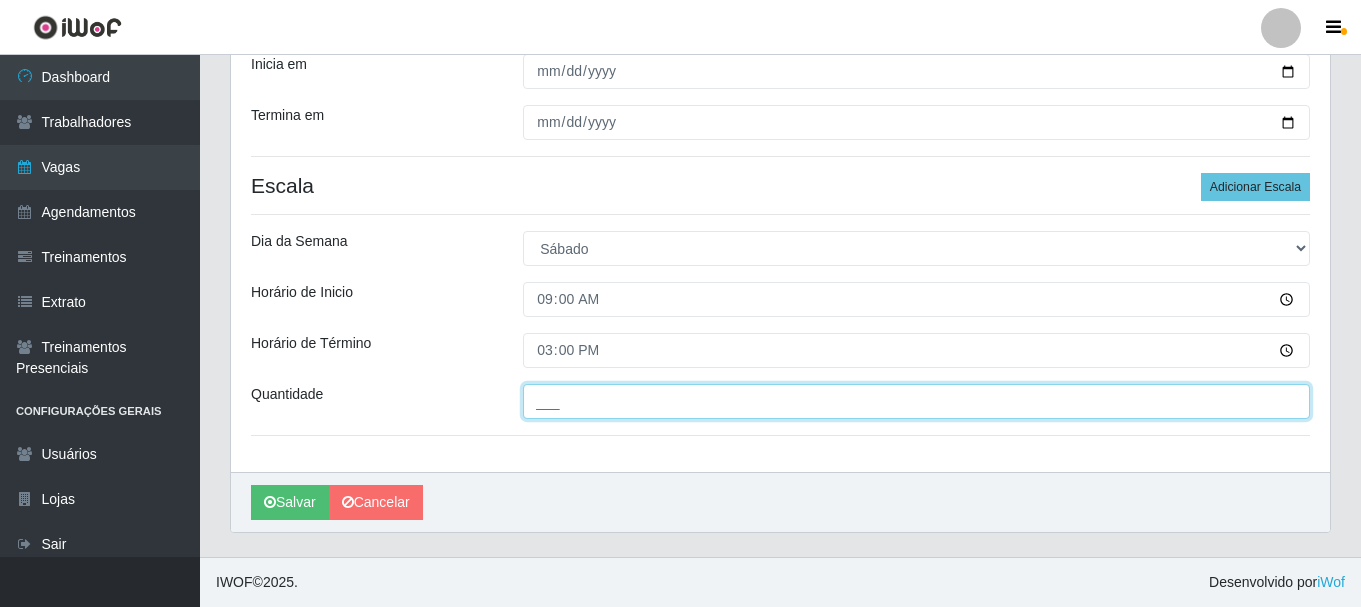 click on "___" at bounding box center [916, 401] 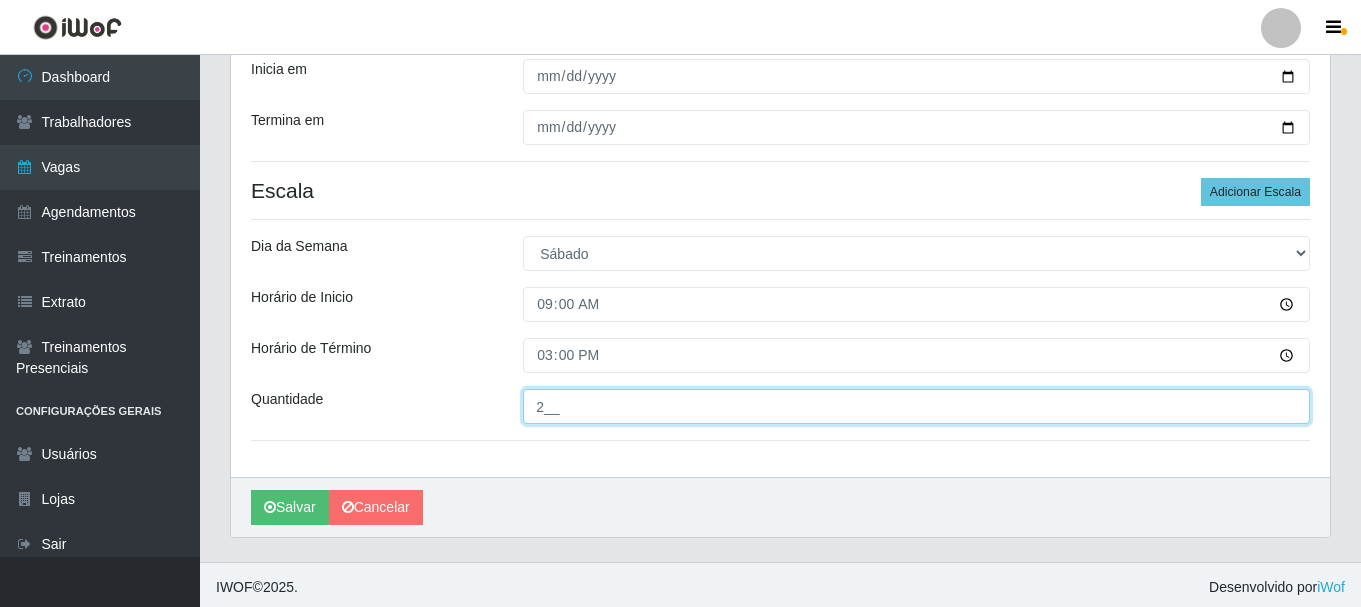 scroll, scrollTop: 398, scrollLeft: 0, axis: vertical 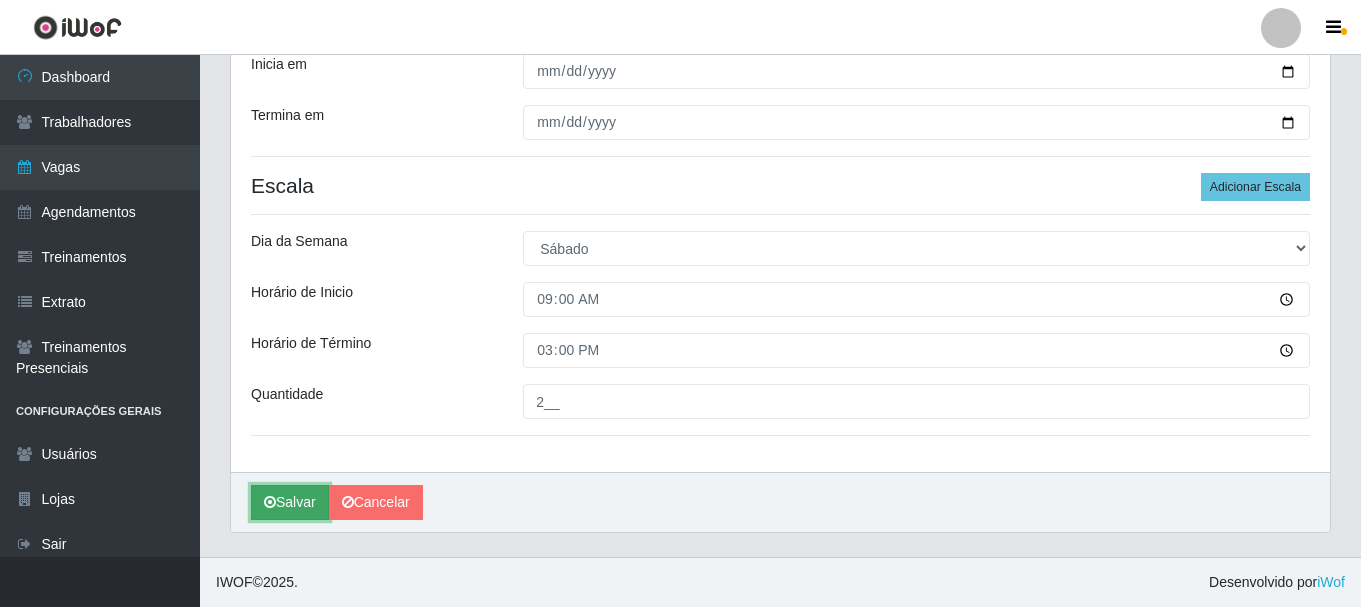 click on "Salvar" at bounding box center (290, 502) 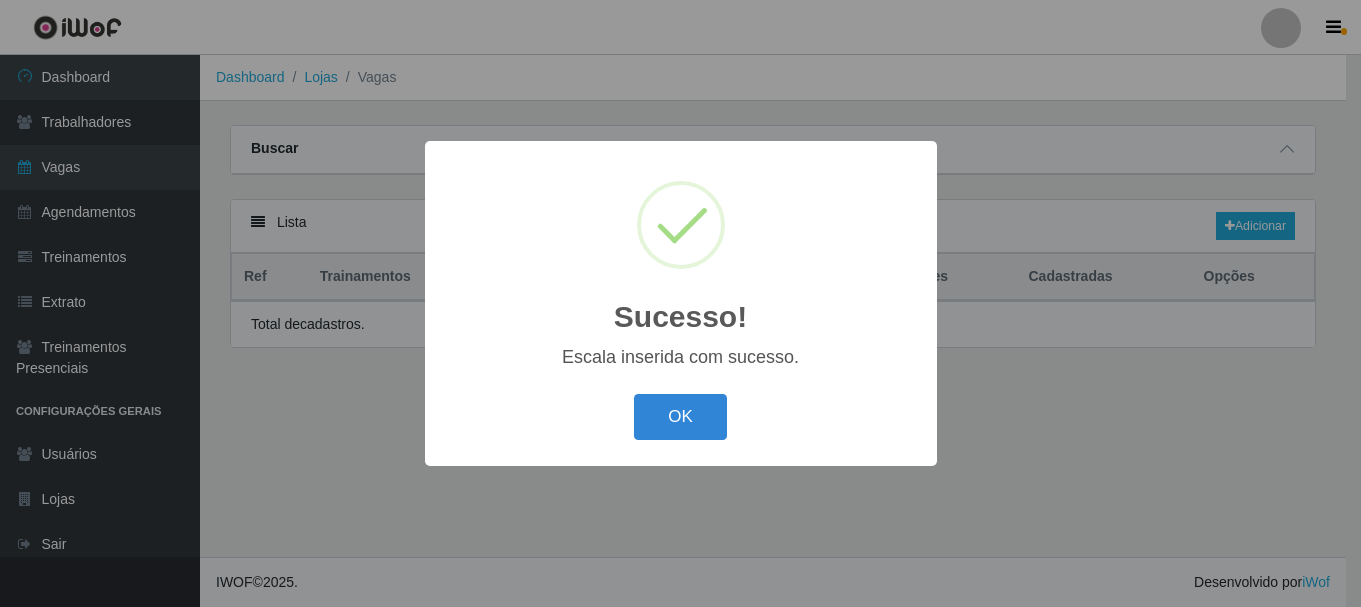 scroll, scrollTop: 0, scrollLeft: 0, axis: both 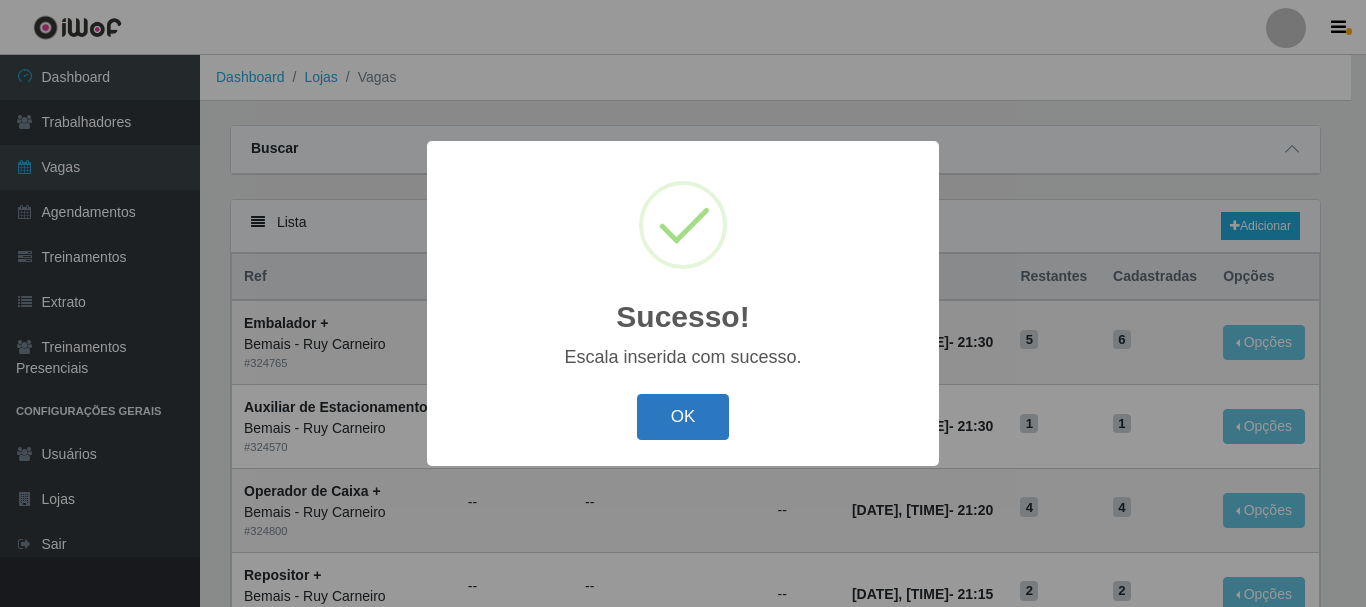 click on "OK" at bounding box center (683, 417) 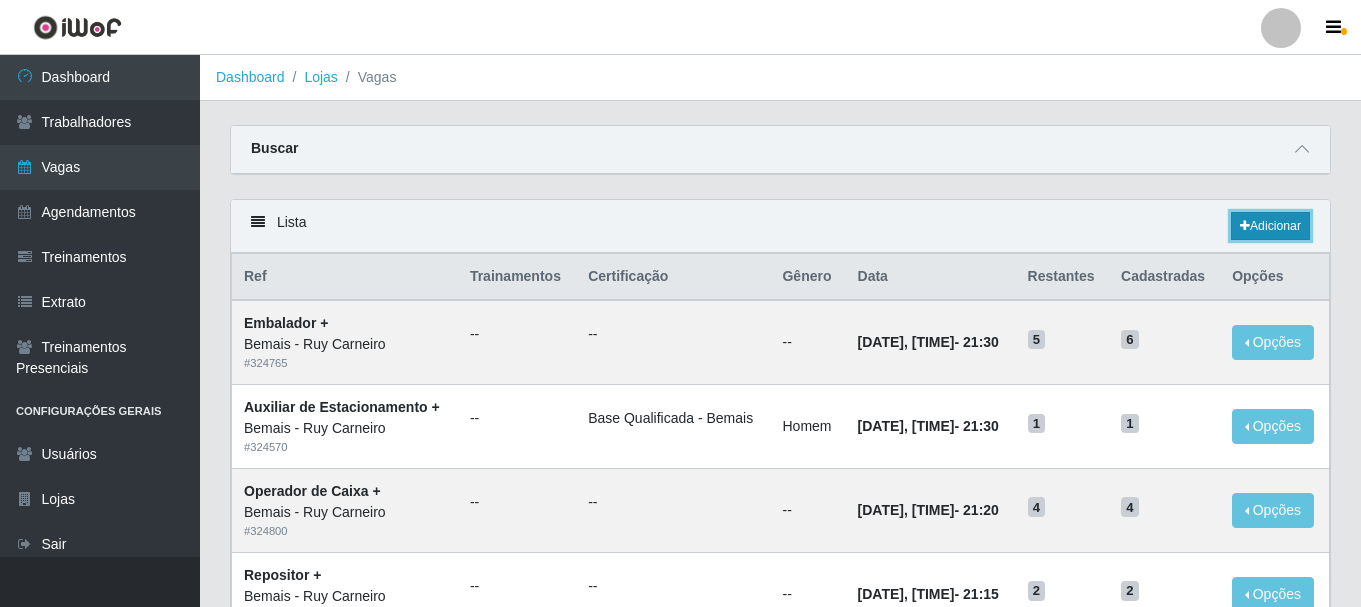 click on "Adicionar" at bounding box center (1270, 226) 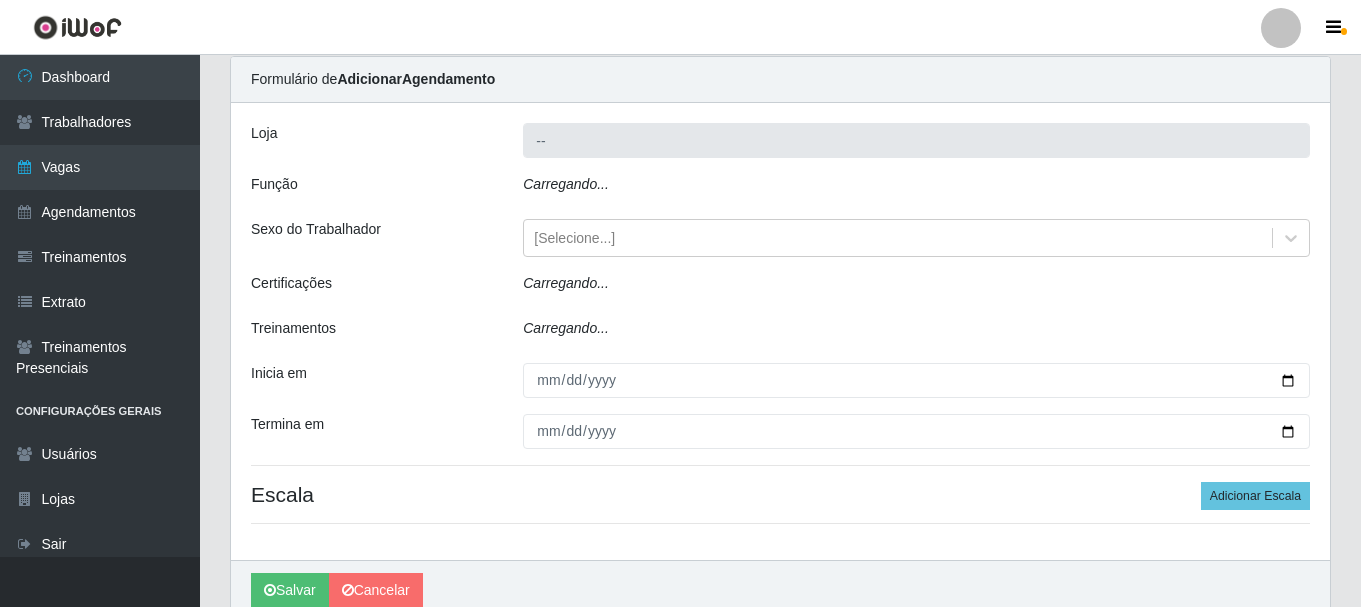 type on "Bemais - Ruy Carneiro" 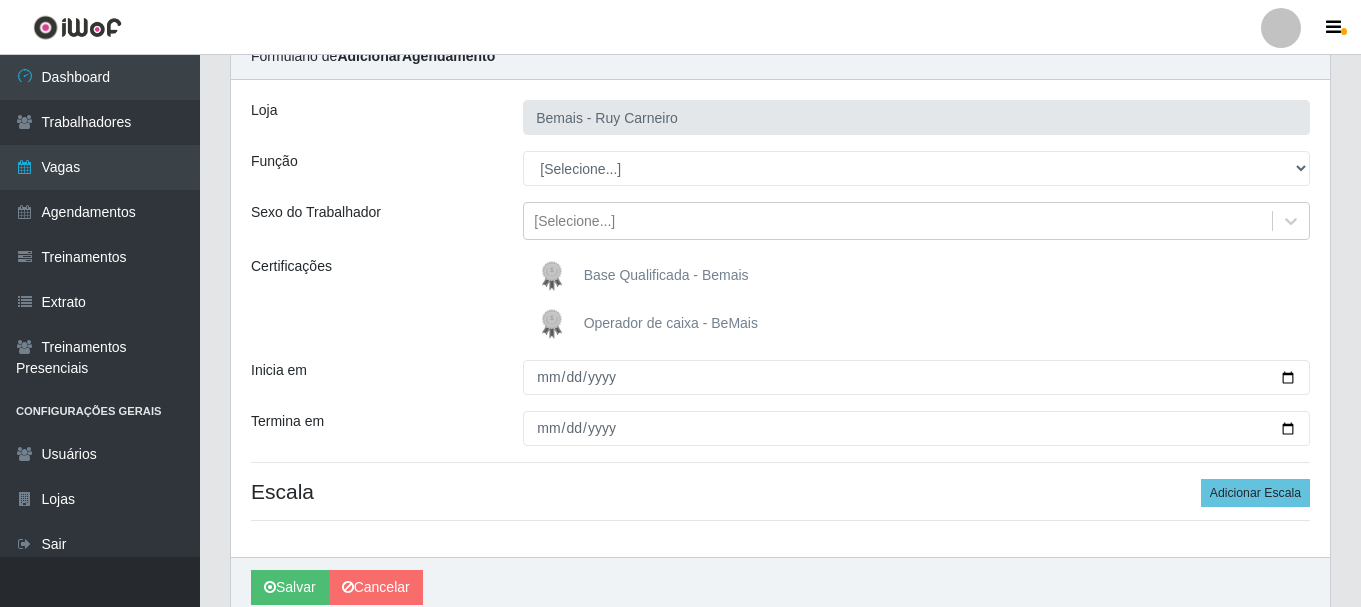 scroll, scrollTop: 57, scrollLeft: 0, axis: vertical 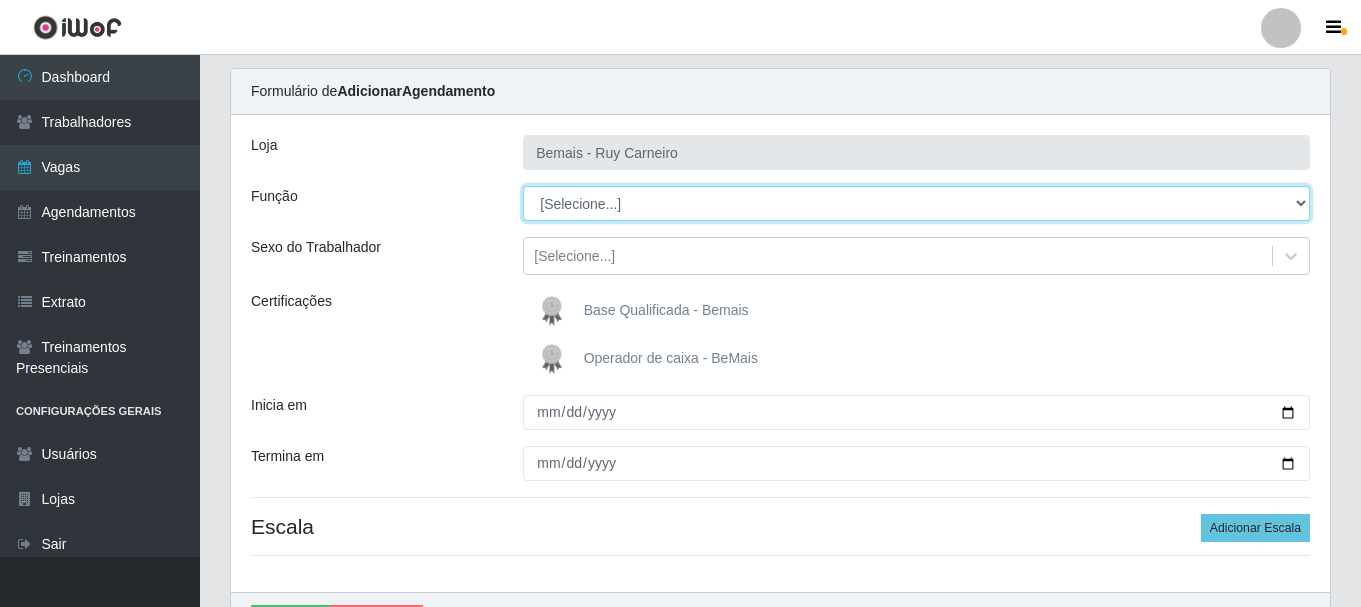 click on "[Selecione...] ASG ASG + ASG ++ Auxiliar de Depósito  Auxiliar de Depósito + Auxiliar de Depósito ++ Auxiliar de Estacionamento Auxiliar de Estacionamento + Auxiliar de Estacionamento ++ Auxiliar de Sushiman Auxiliar de Sushiman+ Auxiliar de Sushiman++ Balconista de Açougue  Balconista de Açougue + Balconista de Açougue ++ Balconista de Frios Balconista de Frios + Balconista de Frios ++ Balconista de Padaria  Balconista de Padaria + Balconista de Padaria ++ Embalador Embalador + Embalador ++ Operador de Caixa Operador de Caixa + Operador de Caixa ++ Repositor  Repositor + Repositor ++ Repositor de Hortifruti Repositor de Hortifruti + Repositor de Hortifruti ++" at bounding box center [916, 203] 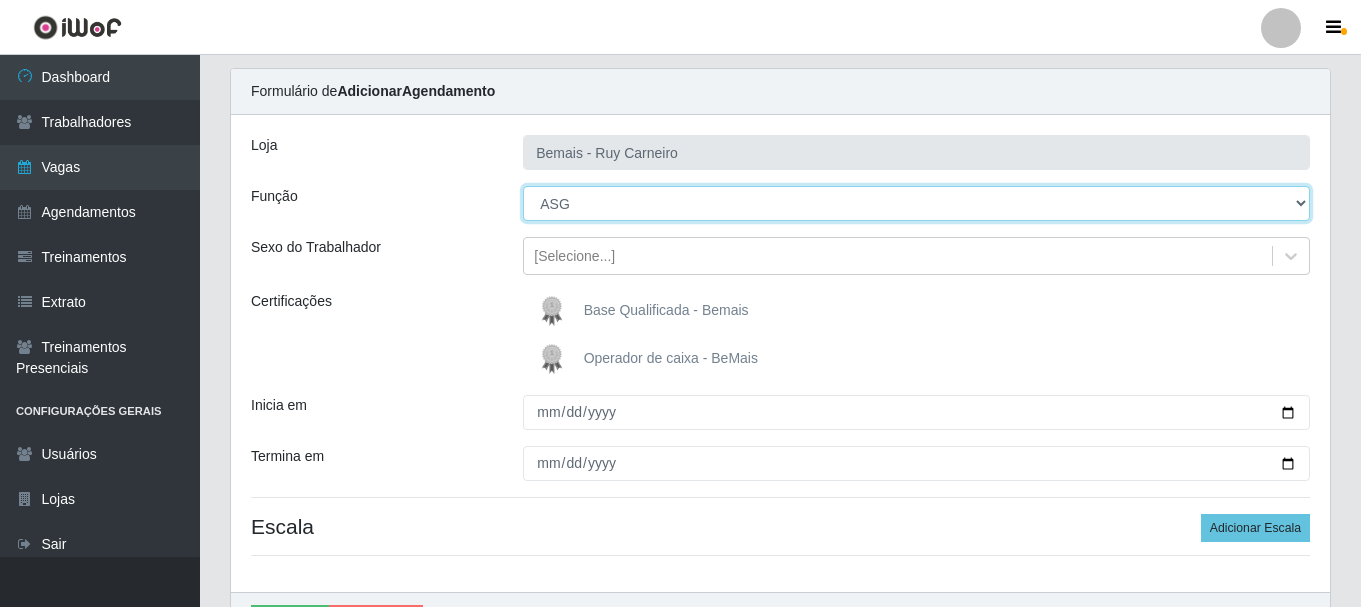 click on "[Selecione...] ASG ASG + ASG ++ Auxiliar de Depósito  Auxiliar de Depósito + Auxiliar de Depósito ++ Auxiliar de Estacionamento Auxiliar de Estacionamento + Auxiliar de Estacionamento ++ Auxiliar de Sushiman Auxiliar de Sushiman+ Auxiliar de Sushiman++ Balconista de Açougue  Balconista de Açougue + Balconista de Açougue ++ Balconista de Frios Balconista de Frios + Balconista de Frios ++ Balconista de Padaria  Balconista de Padaria + Balconista de Padaria ++ Embalador Embalador + Embalador ++ Operador de Caixa Operador de Caixa + Operador de Caixa ++ Repositor  Repositor + Repositor ++ Repositor de Hortifruti Repositor de Hortifruti + Repositor de Hortifruti ++" at bounding box center (916, 203) 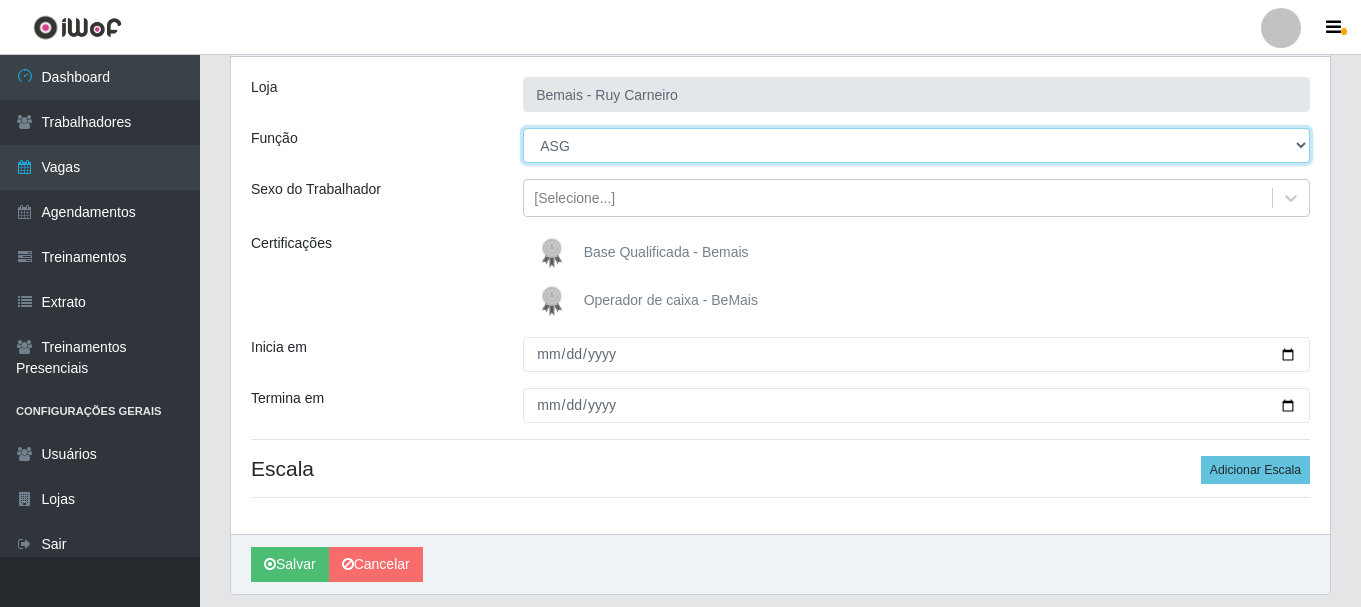 scroll, scrollTop: 177, scrollLeft: 0, axis: vertical 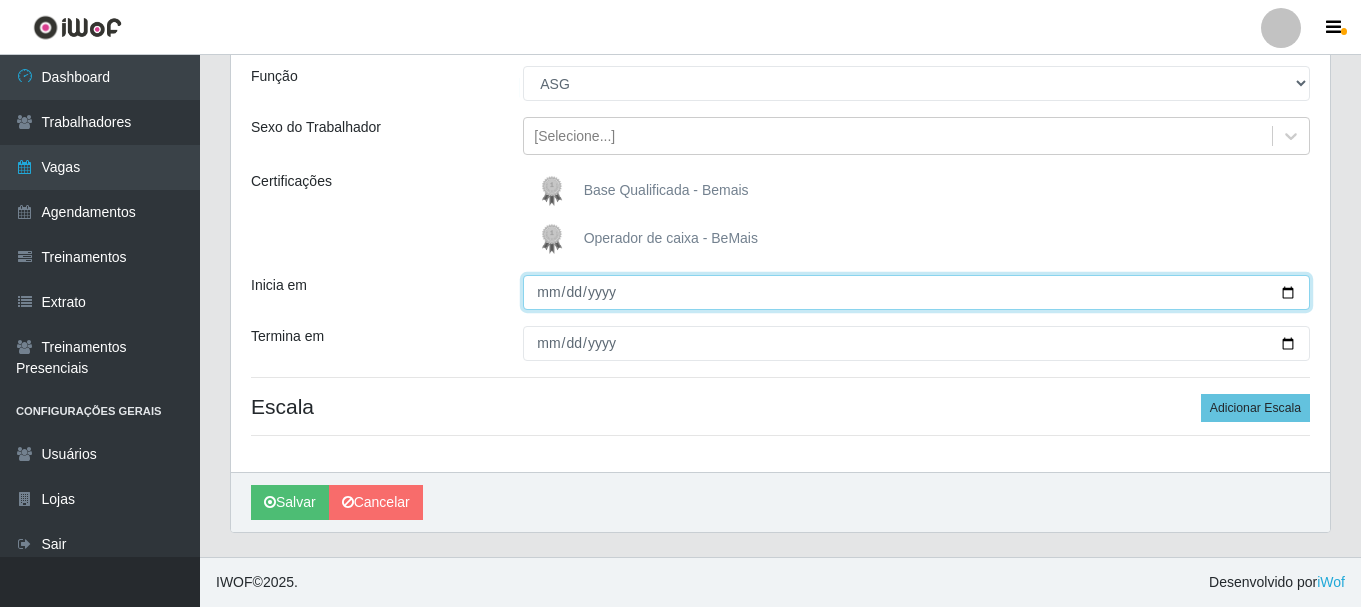 click on "Inicia em" at bounding box center [916, 292] 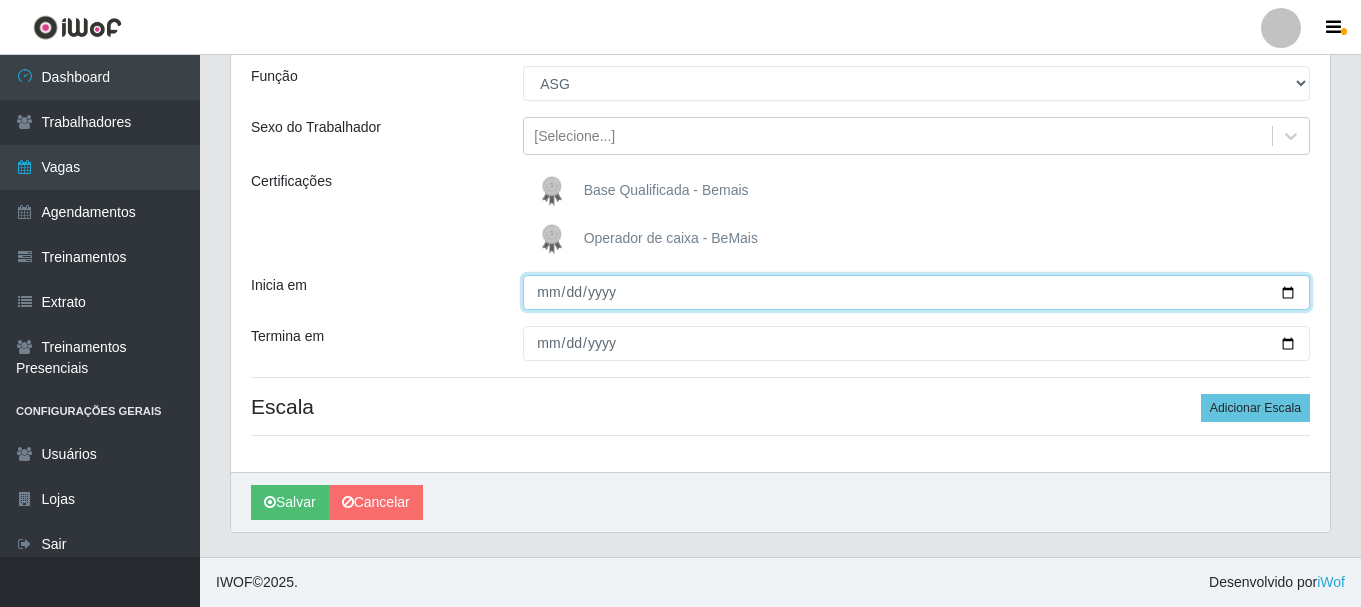 type on "[DATE]" 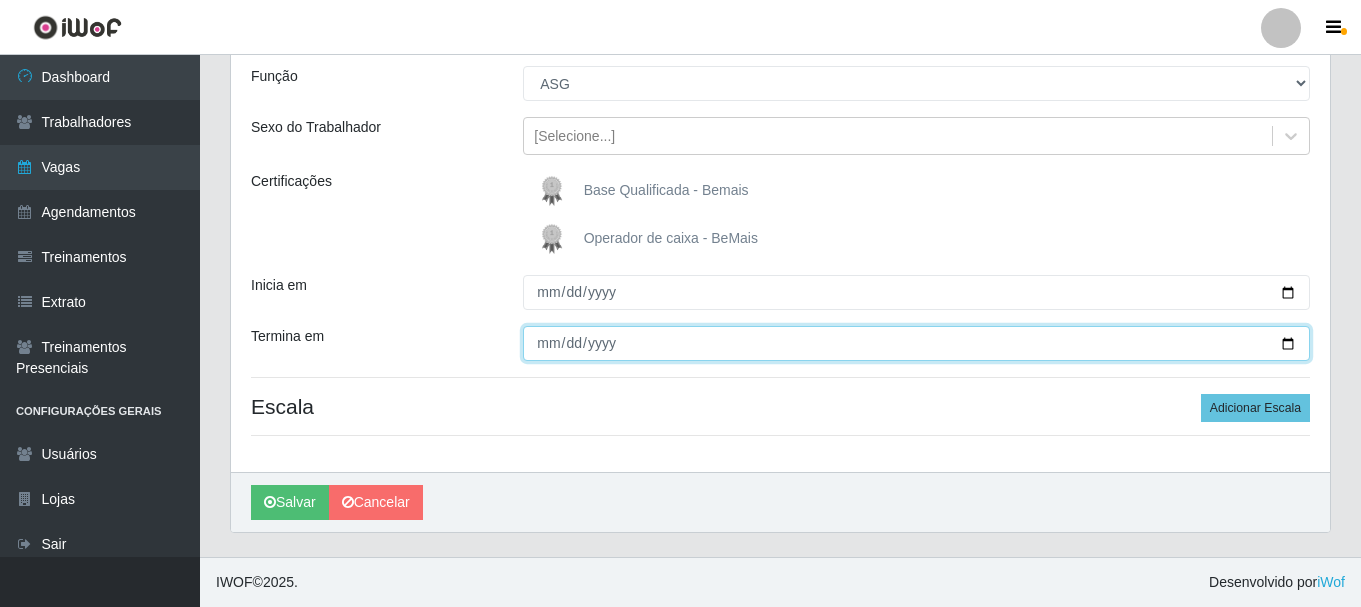 click on "Termina em" at bounding box center (916, 343) 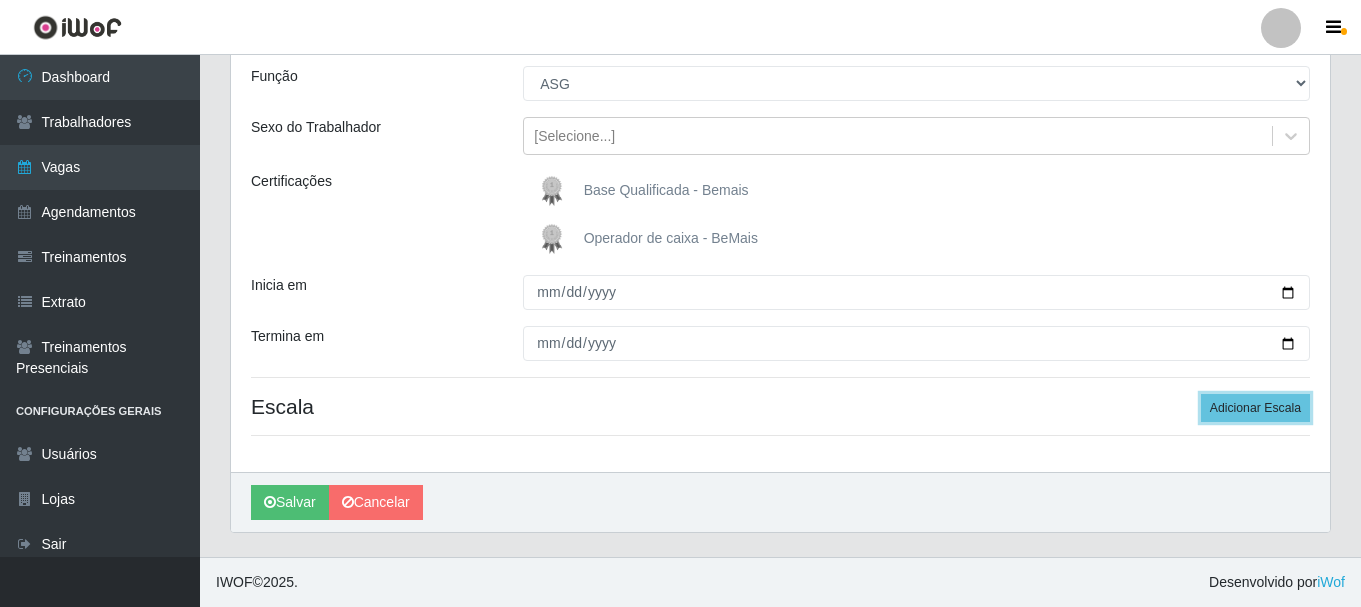 drag, startPoint x: 1226, startPoint y: 411, endPoint x: 1117, endPoint y: 387, distance: 111.61093 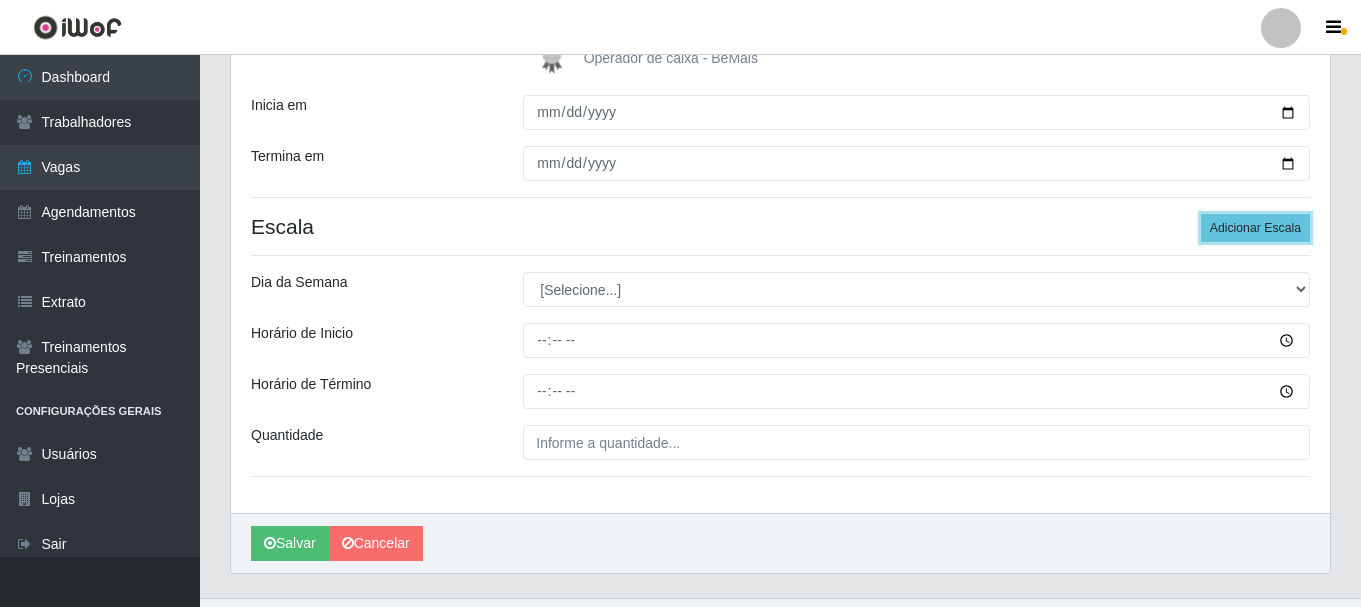 scroll, scrollTop: 398, scrollLeft: 0, axis: vertical 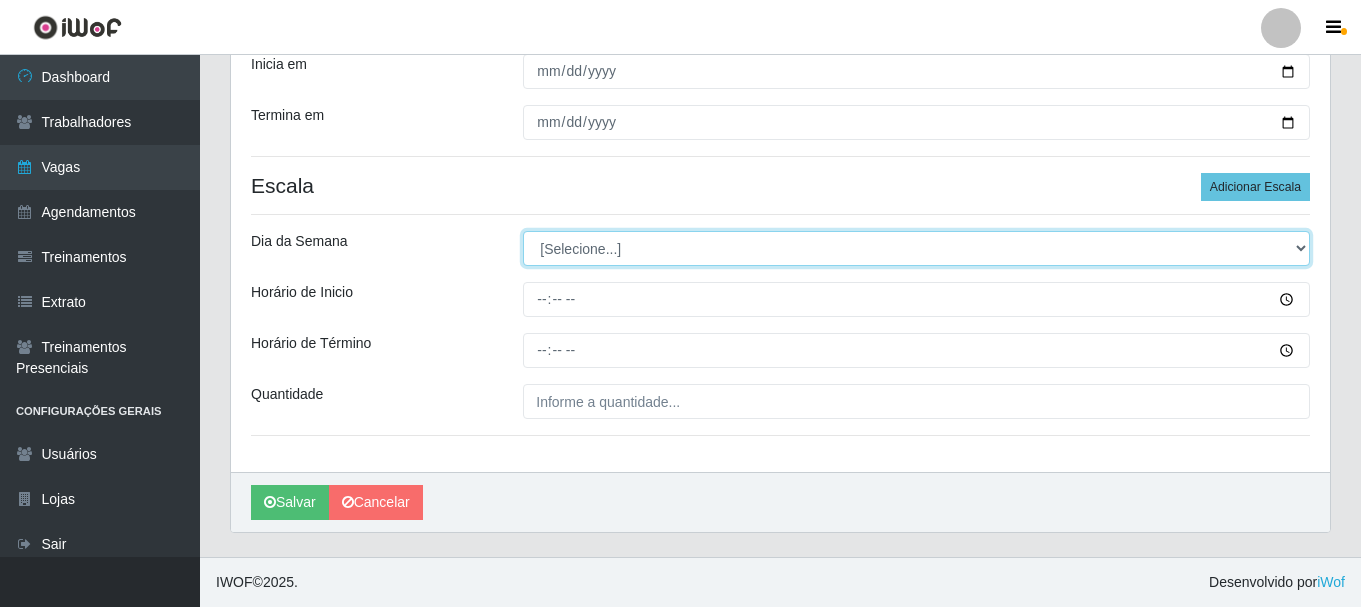 click on "[Selecione...] Segunda Terça Quarta Quinta Sexta Sábado Domingo" at bounding box center [916, 248] 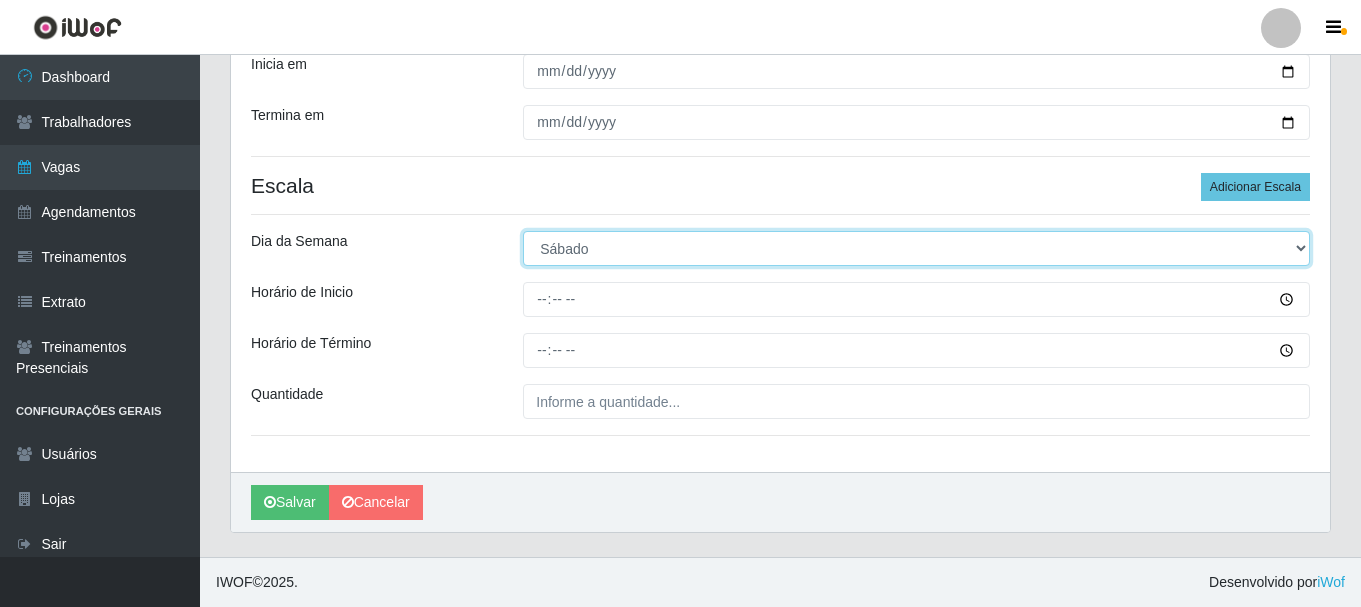 click on "[Selecione...] Segunda Terça Quarta Quinta Sexta Sábado Domingo" at bounding box center (916, 248) 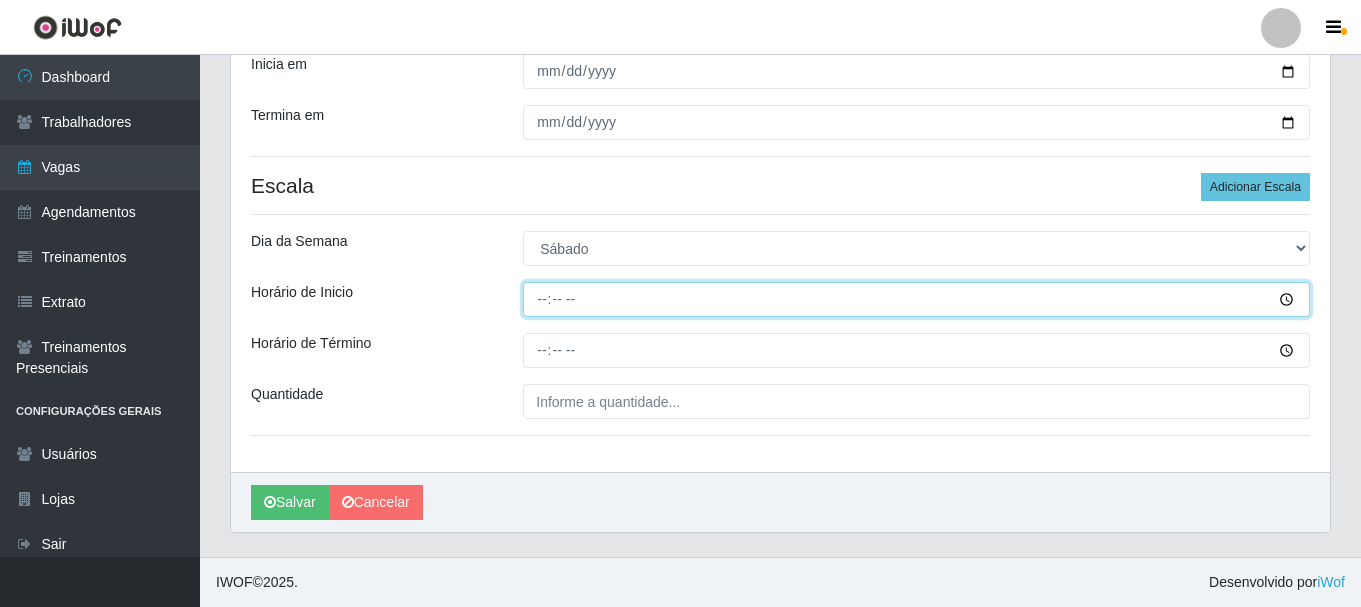click on "Horário de Inicio" at bounding box center (916, 299) 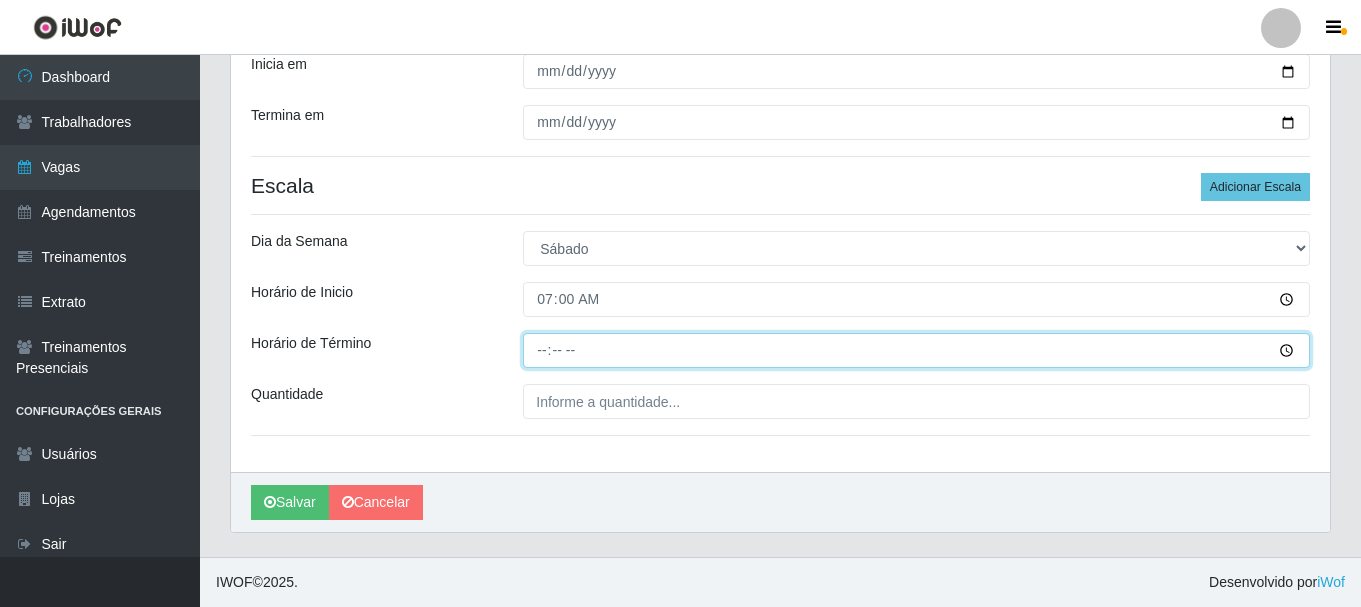 click on "Horário de Término" at bounding box center [916, 350] 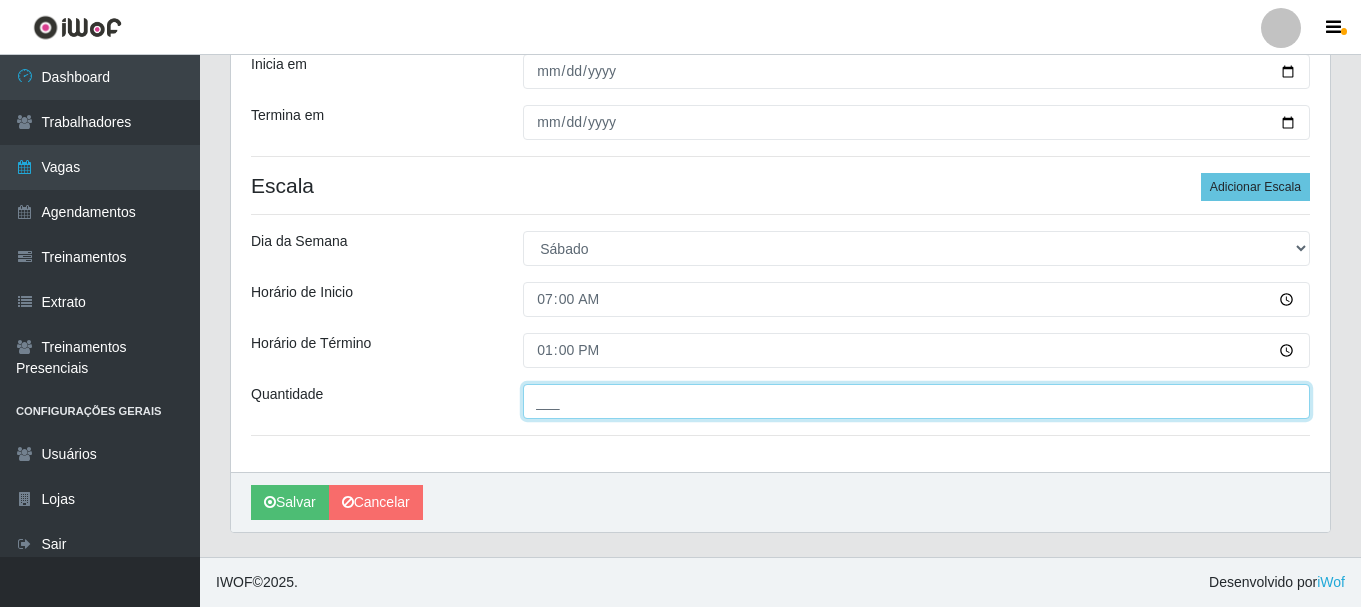 click on "___" at bounding box center (916, 401) 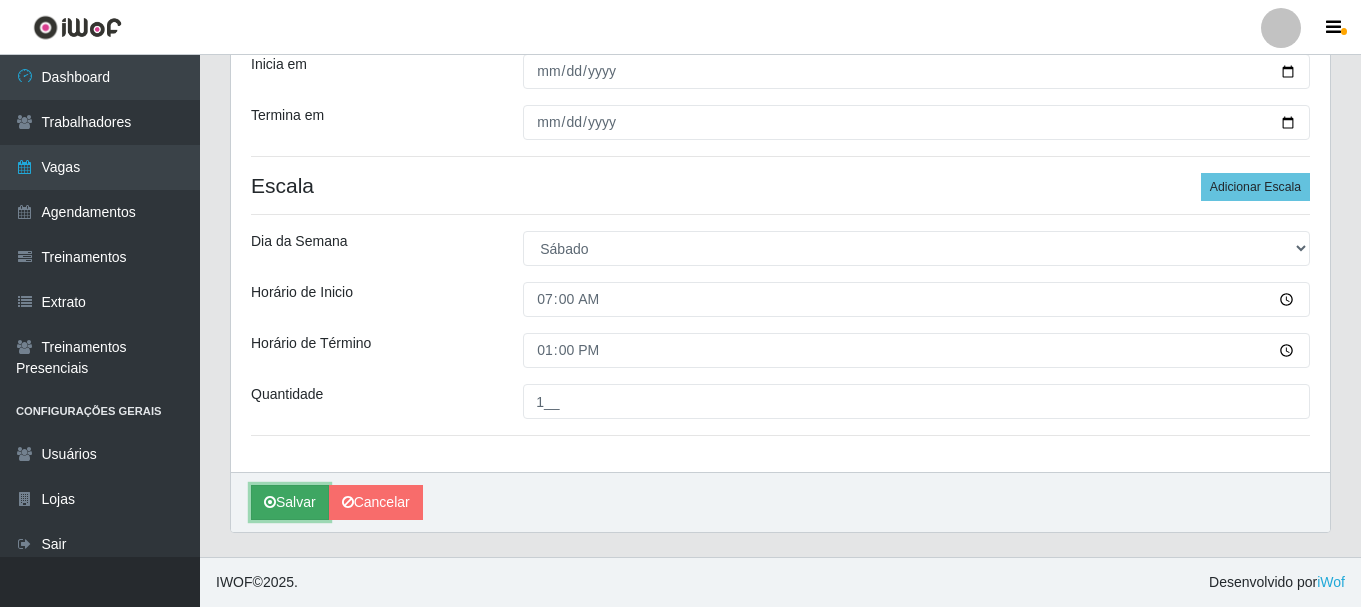 click on "Salvar" at bounding box center (290, 502) 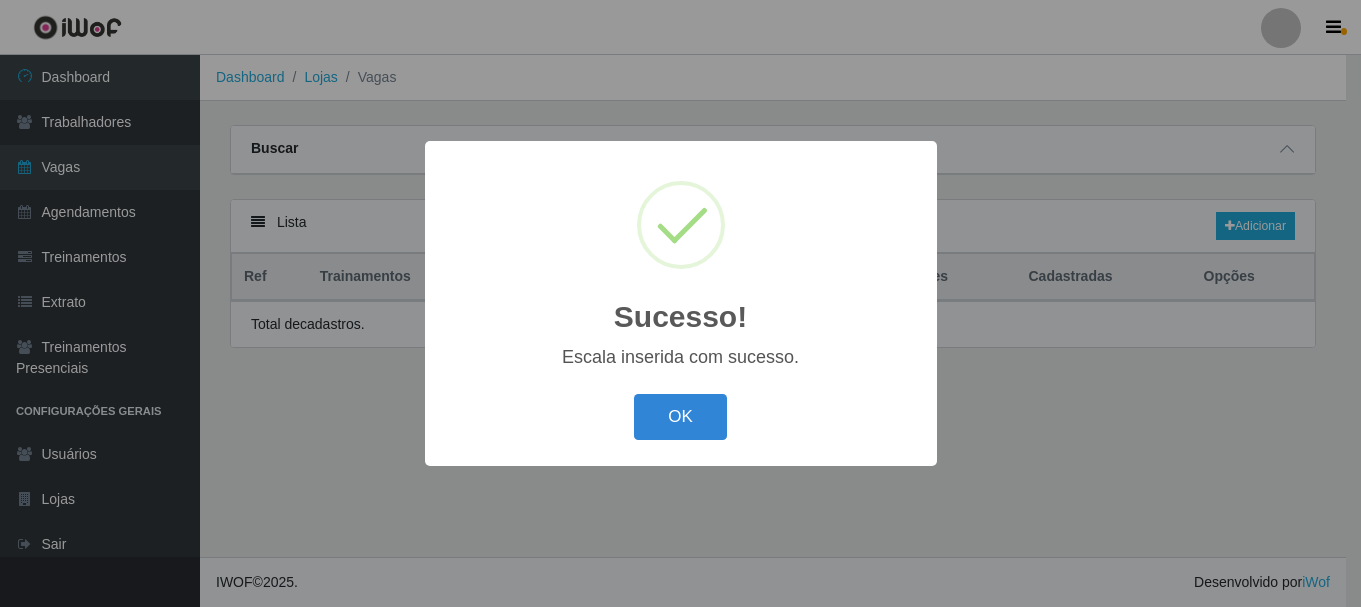 scroll, scrollTop: 0, scrollLeft: 0, axis: both 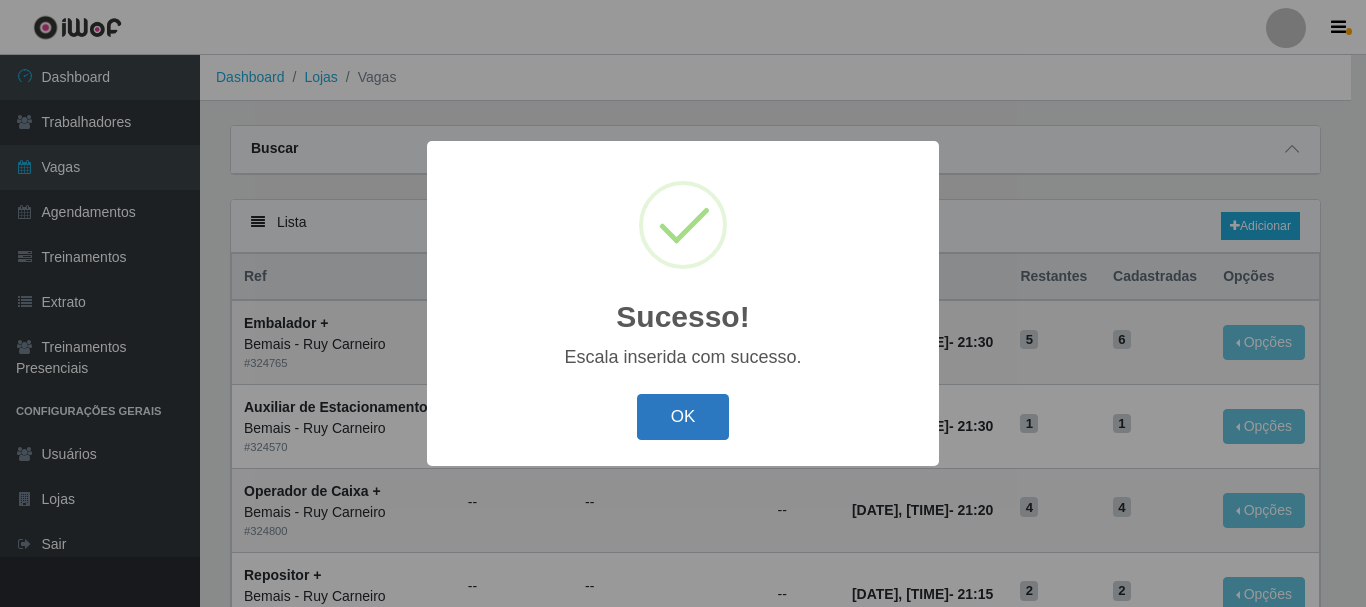 click on "OK" at bounding box center (683, 417) 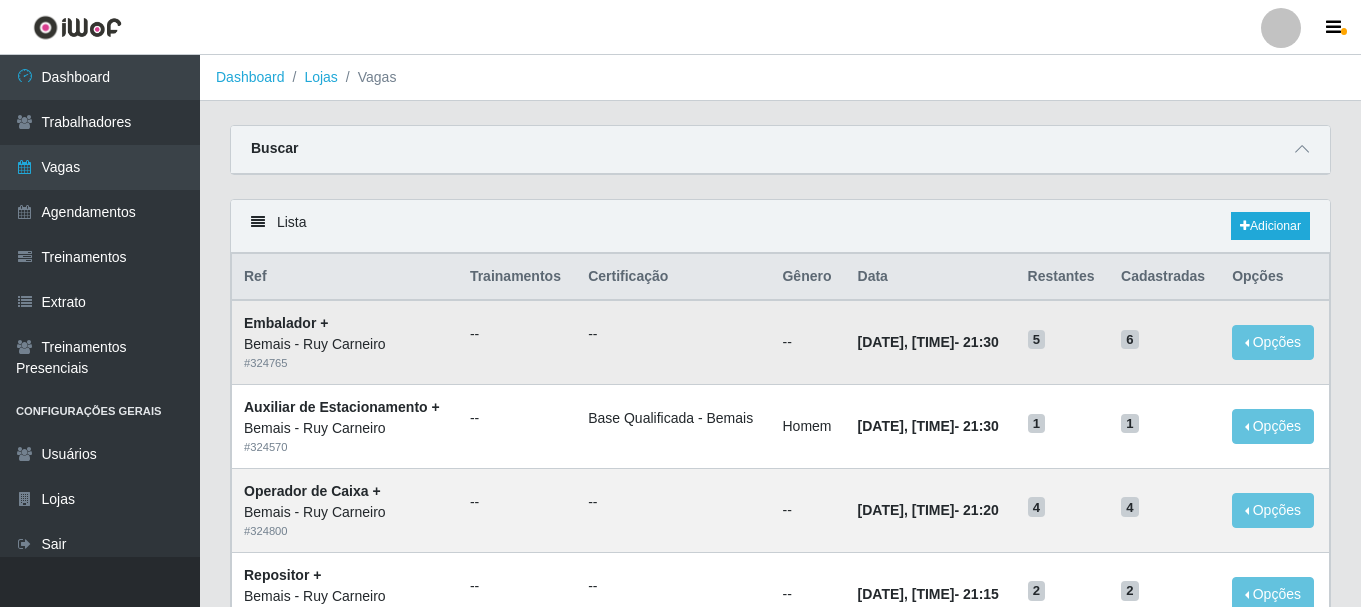 click on "--" at bounding box center [673, 334] 